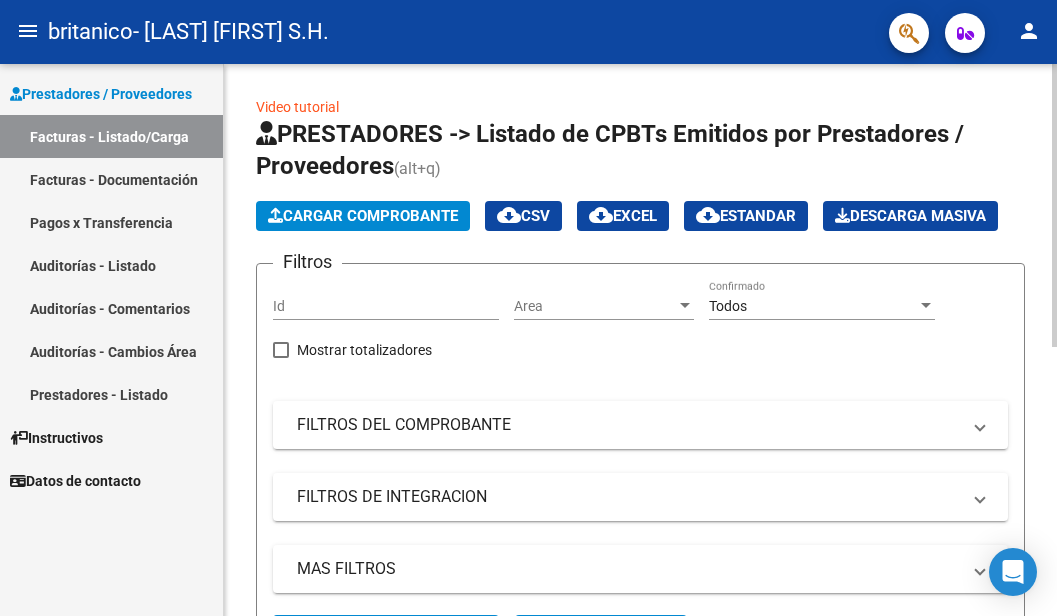 scroll, scrollTop: 0, scrollLeft: 0, axis: both 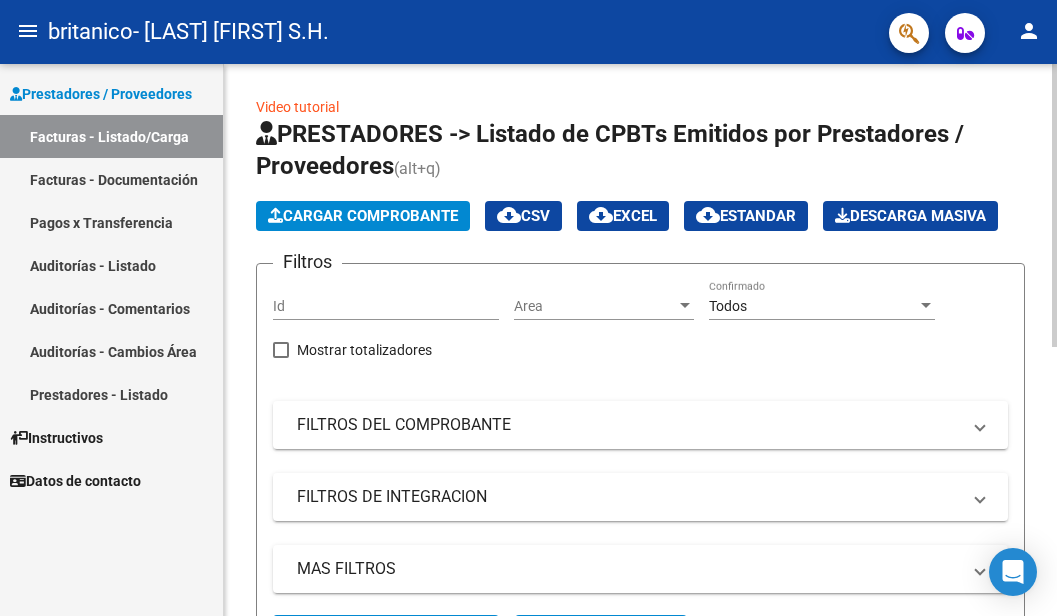 click on "Cargar Comprobante" 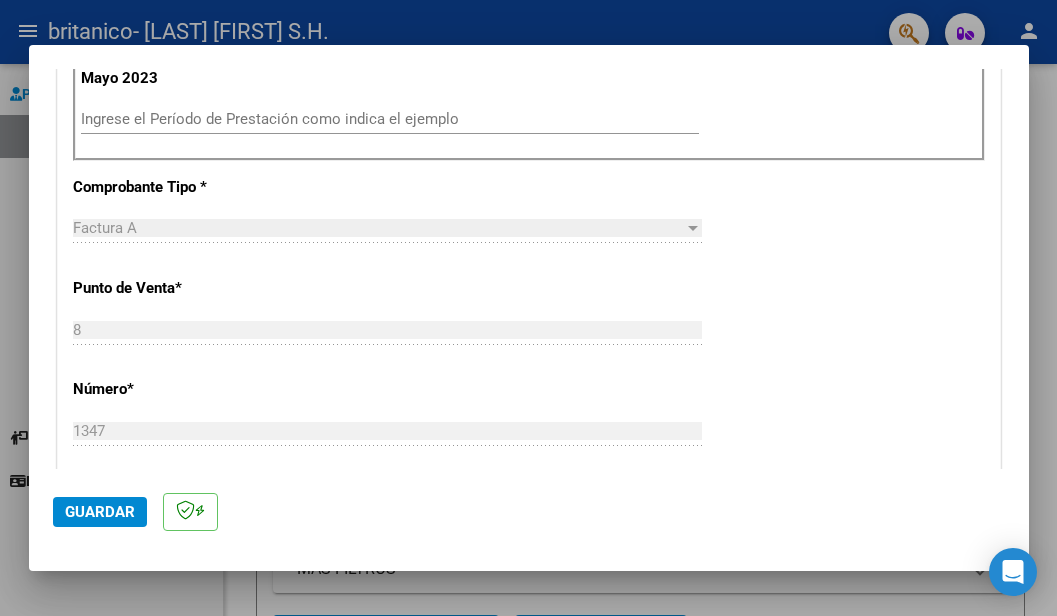 scroll, scrollTop: 500, scrollLeft: 0, axis: vertical 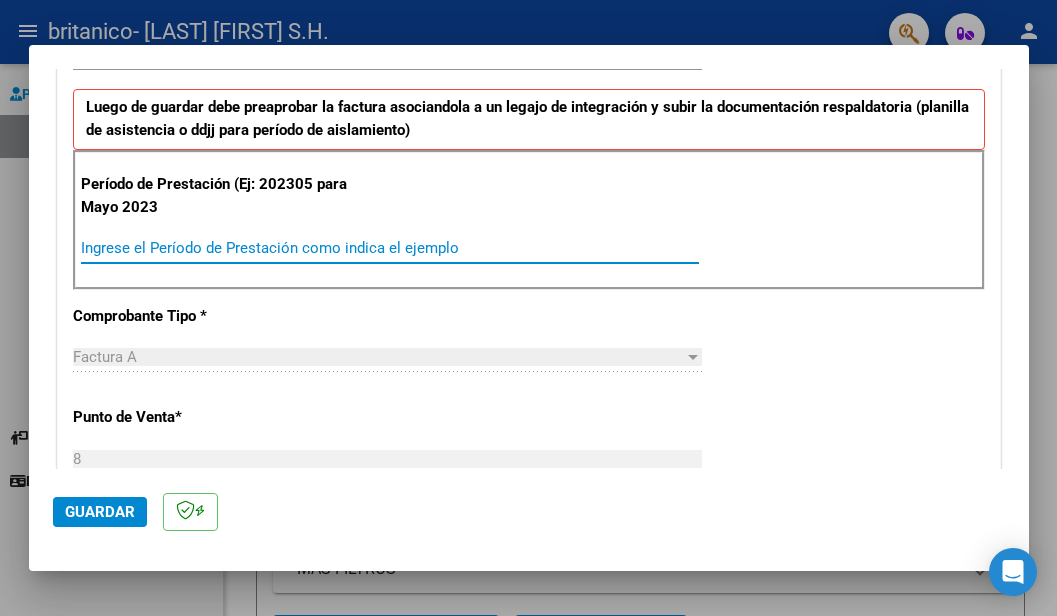 click on "Ingrese el Período de Prestación como indica el ejemplo" at bounding box center (390, 248) 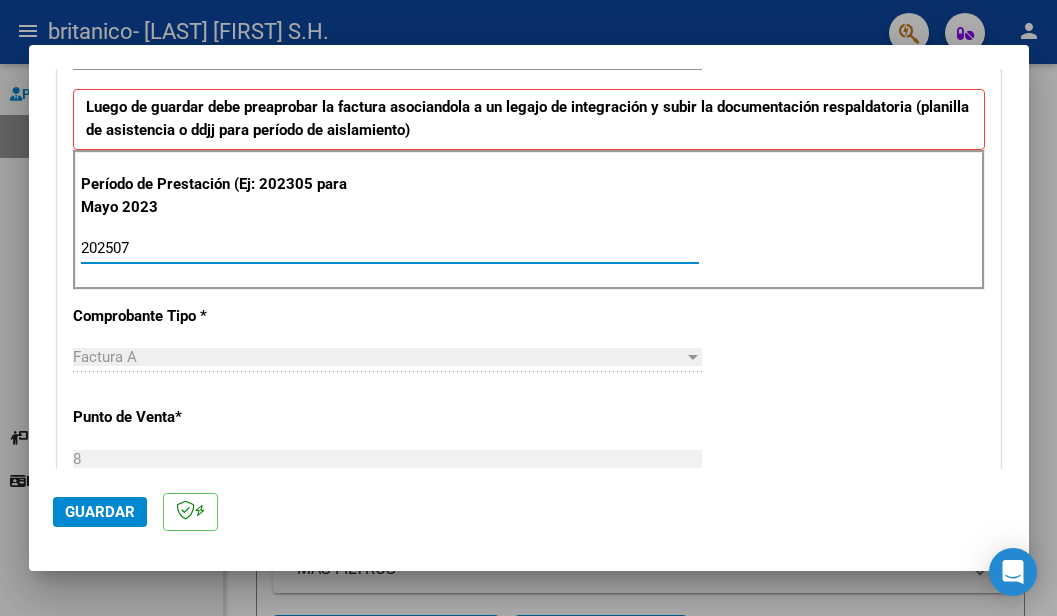 type on "202507" 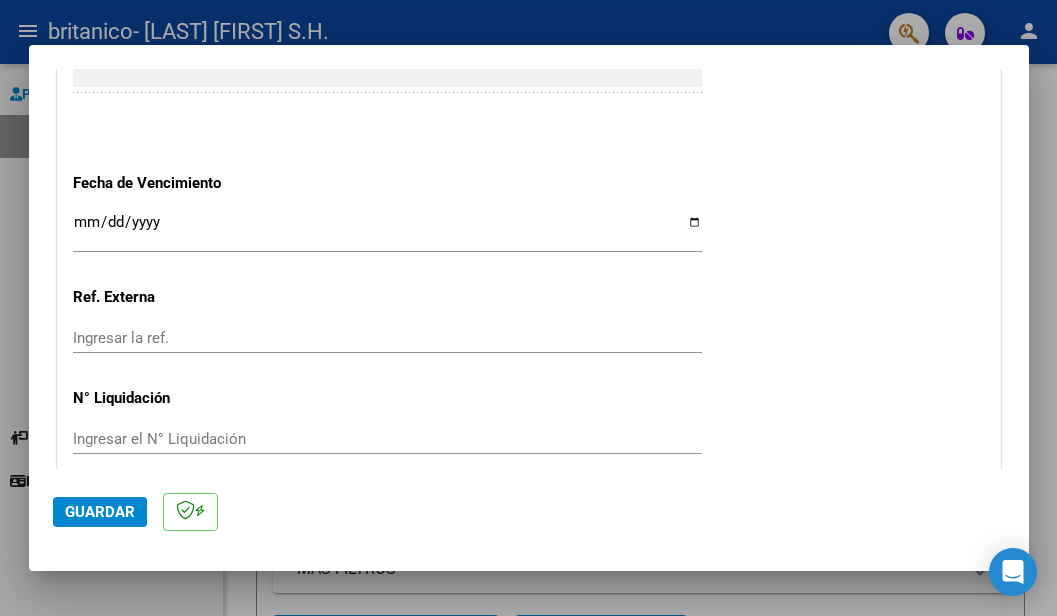 scroll, scrollTop: 1300, scrollLeft: 0, axis: vertical 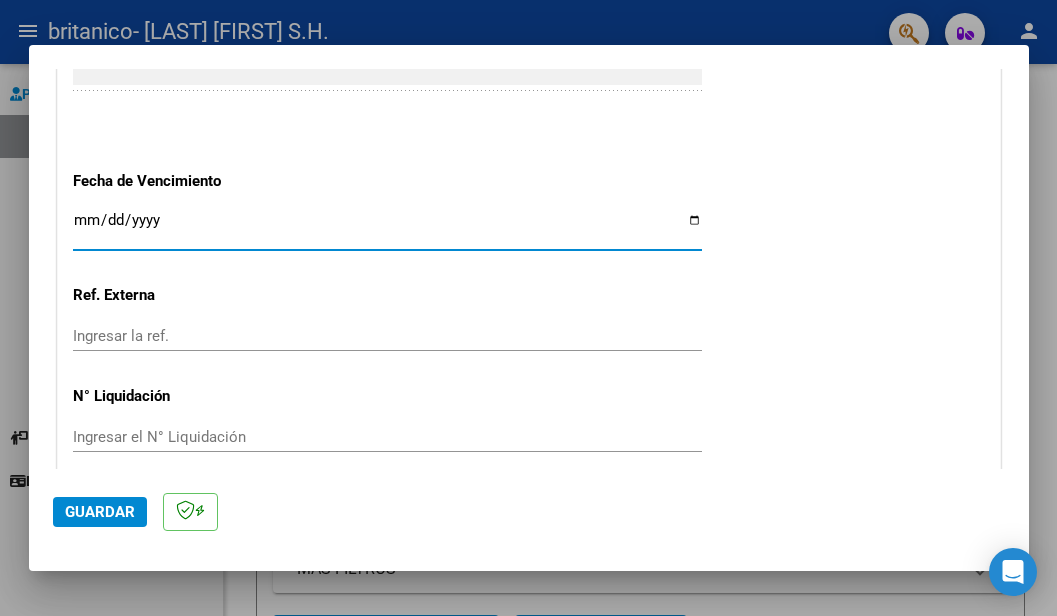 click on "Ingresar la fecha" at bounding box center (387, 228) 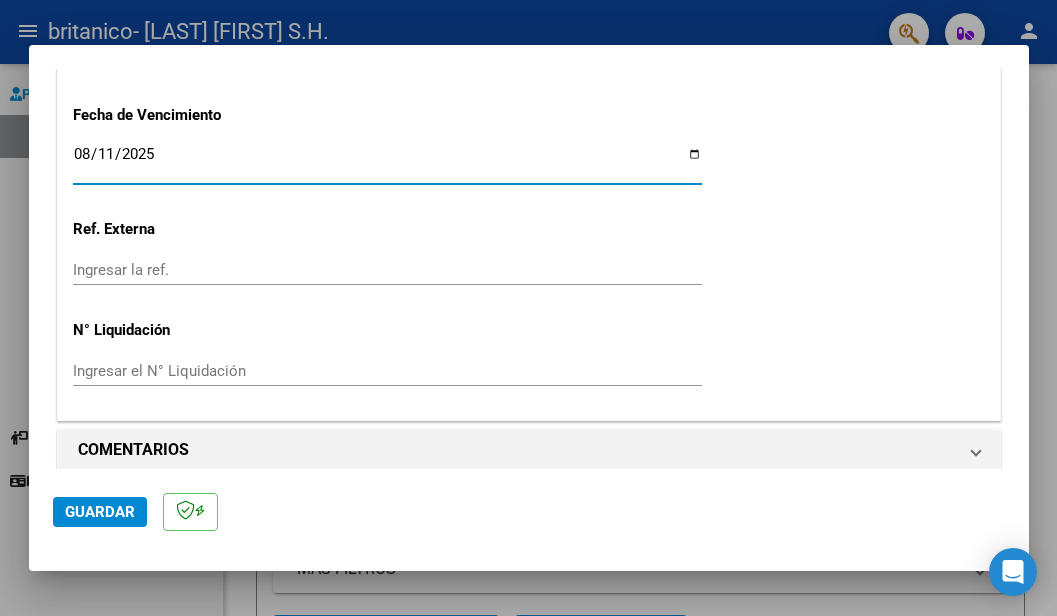 scroll, scrollTop: 1383, scrollLeft: 0, axis: vertical 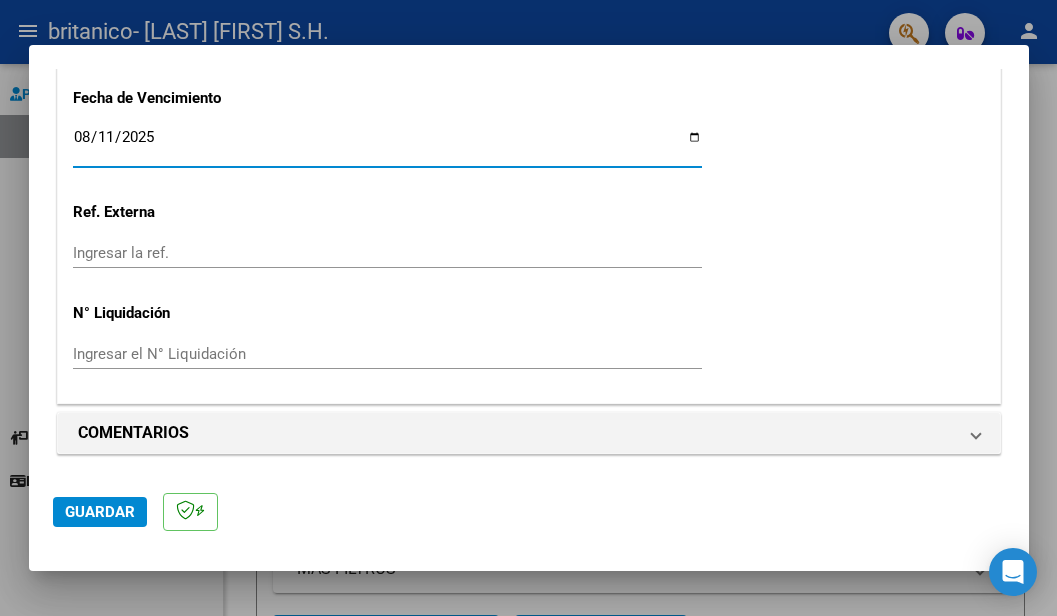click on "Guardar" 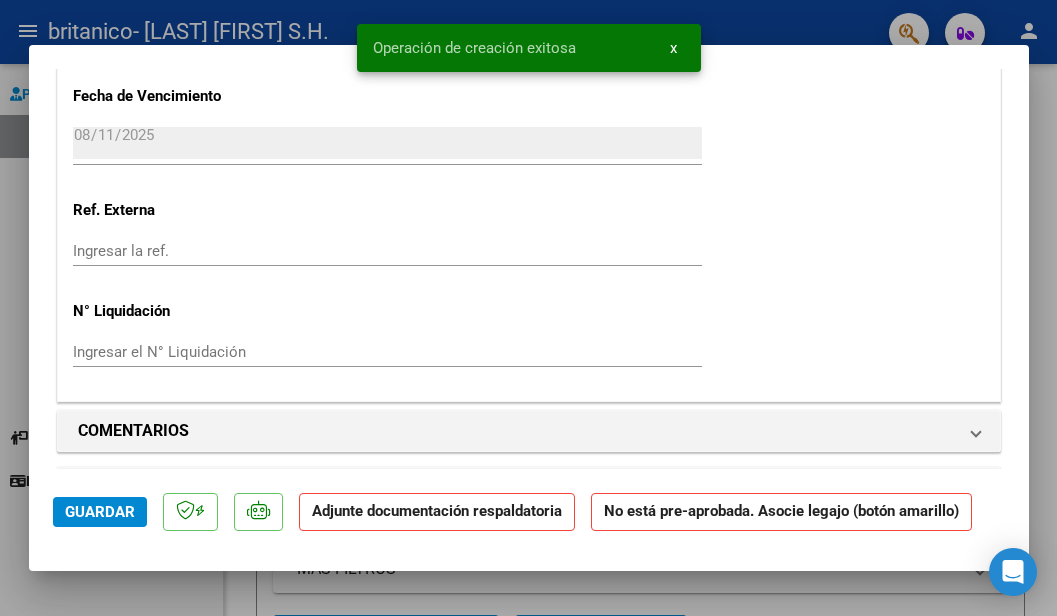 scroll, scrollTop: 1800, scrollLeft: 0, axis: vertical 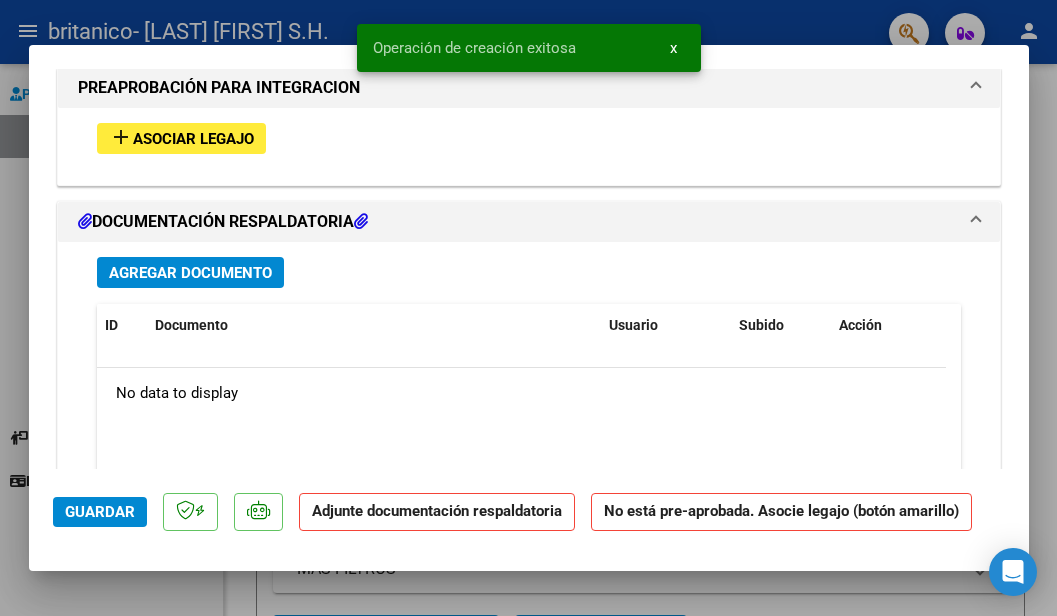 click on "add Asociar Legajo" at bounding box center [181, 138] 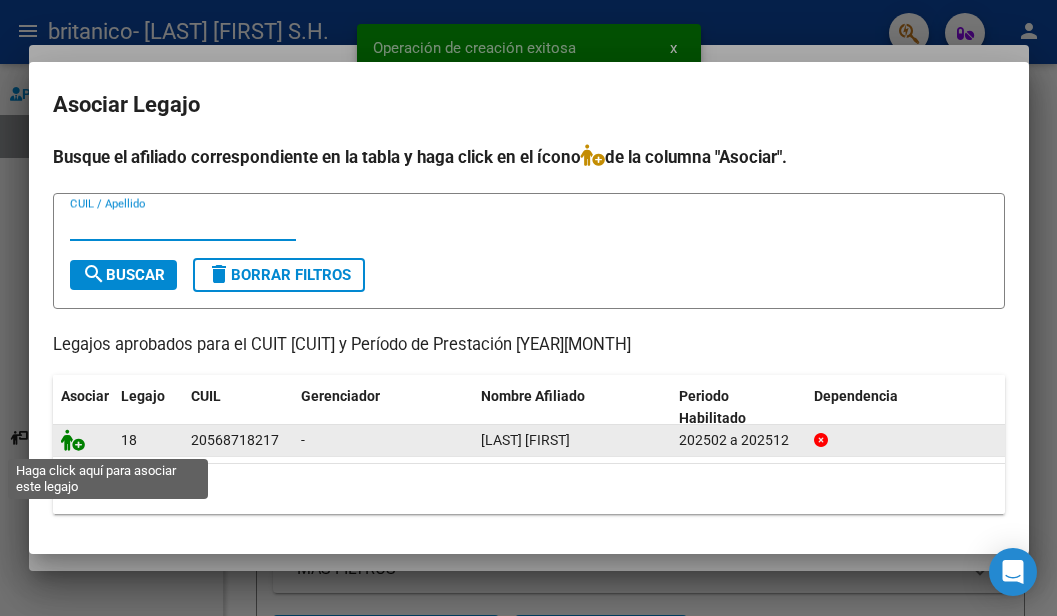 click 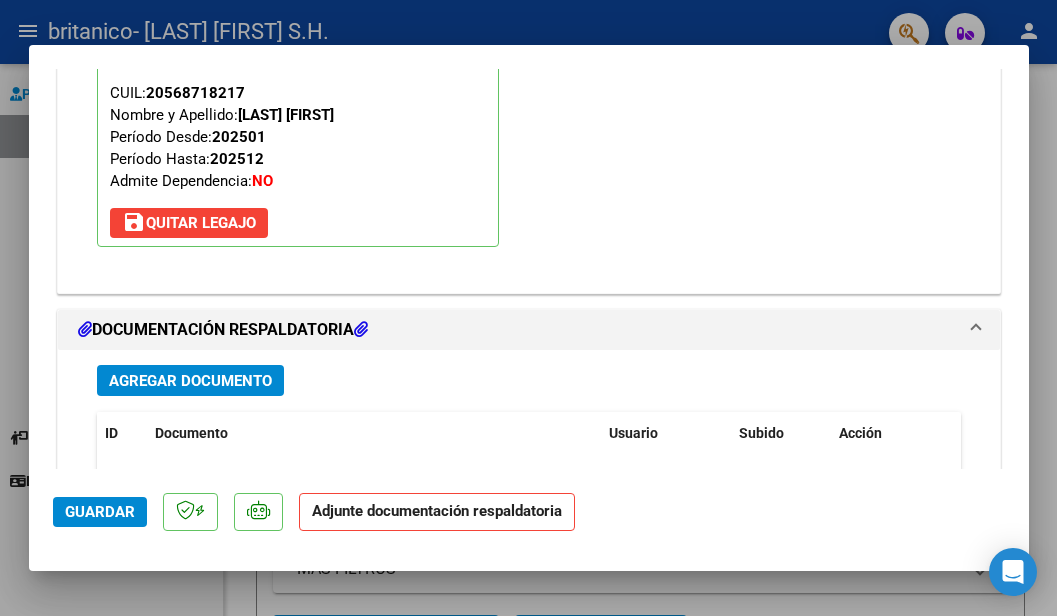 scroll, scrollTop: 2152, scrollLeft: 0, axis: vertical 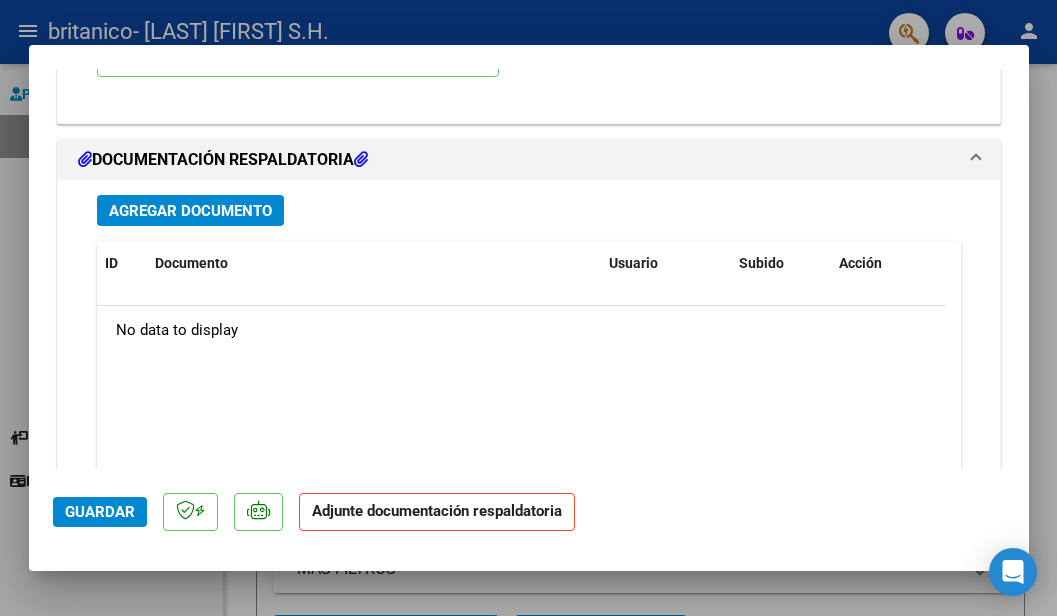 click on "Agregar Documento" at bounding box center [190, 210] 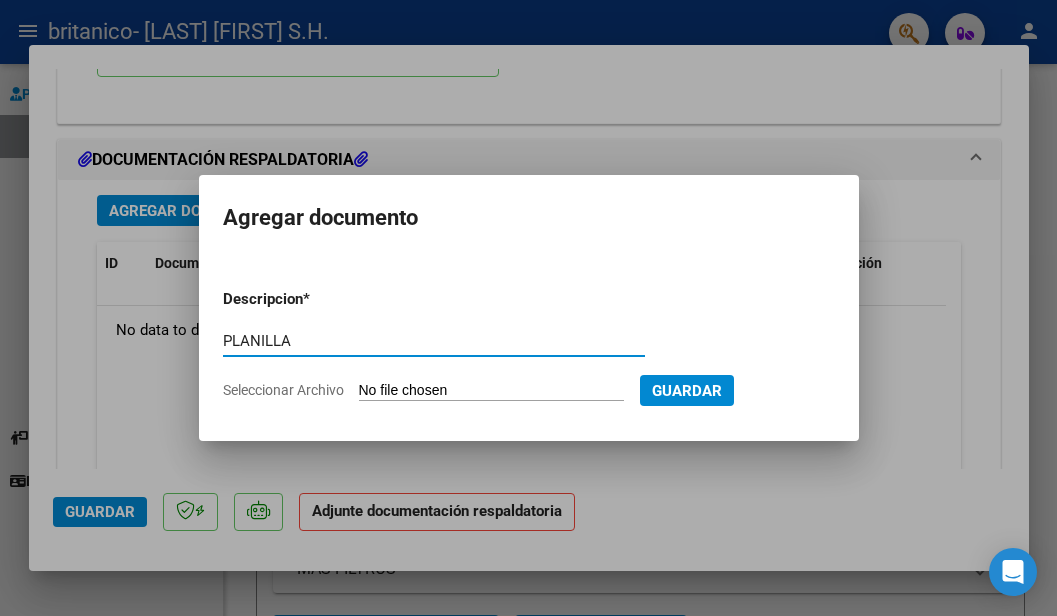 type on "PLANILLA" 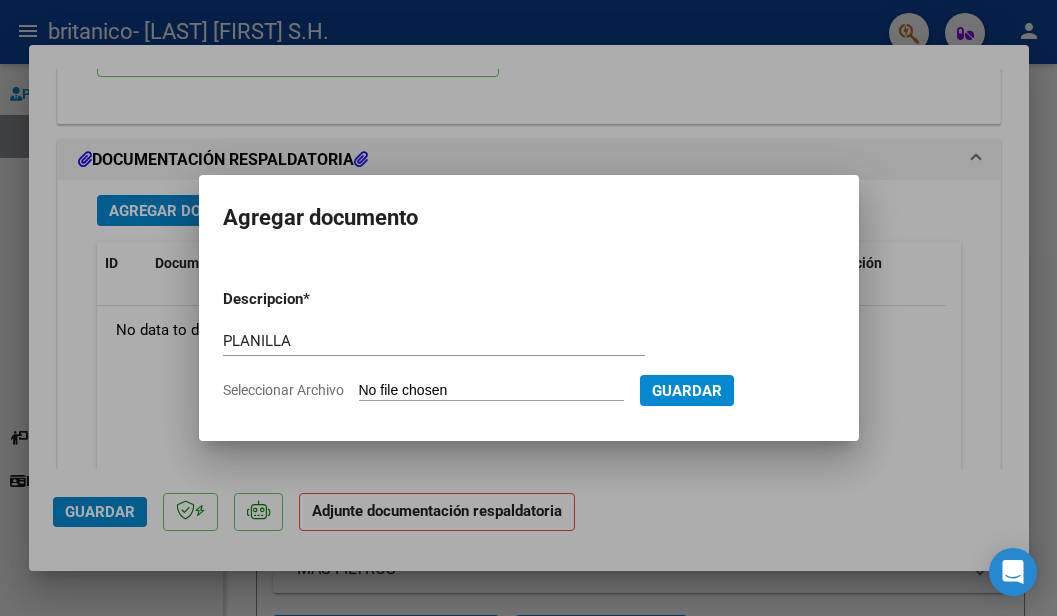 type on "C:\fakepath\[FILENAME].pdf" 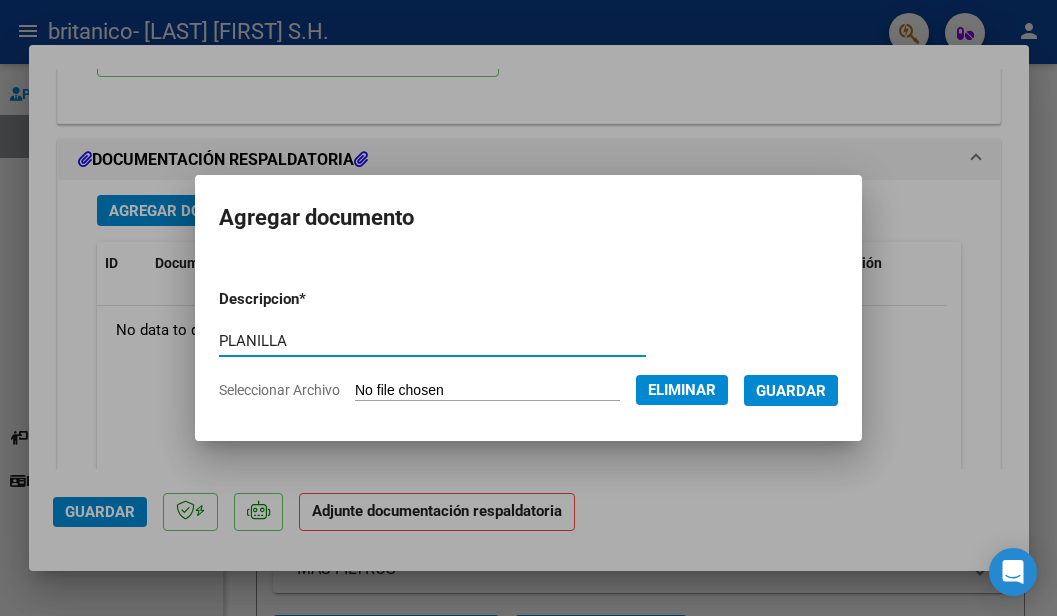 click on "Guardar" at bounding box center (791, 391) 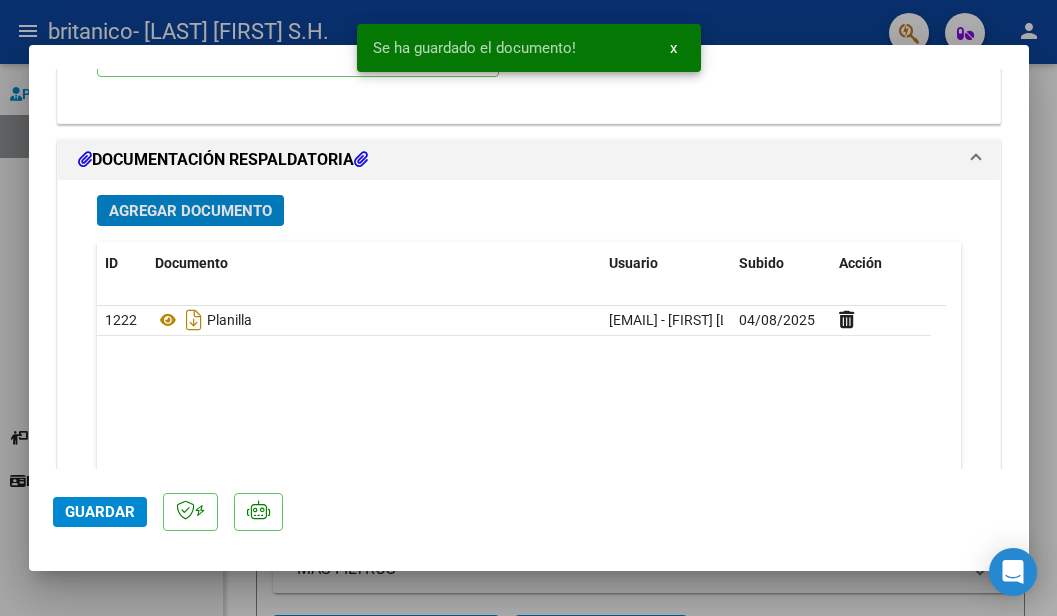 click on "Guardar" 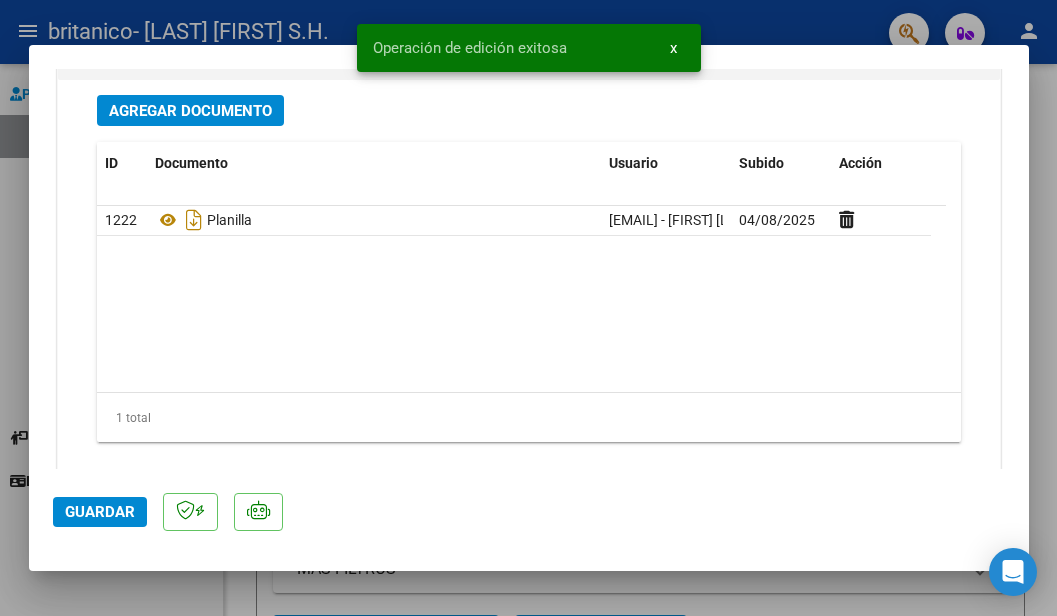 scroll, scrollTop: 2288, scrollLeft: 0, axis: vertical 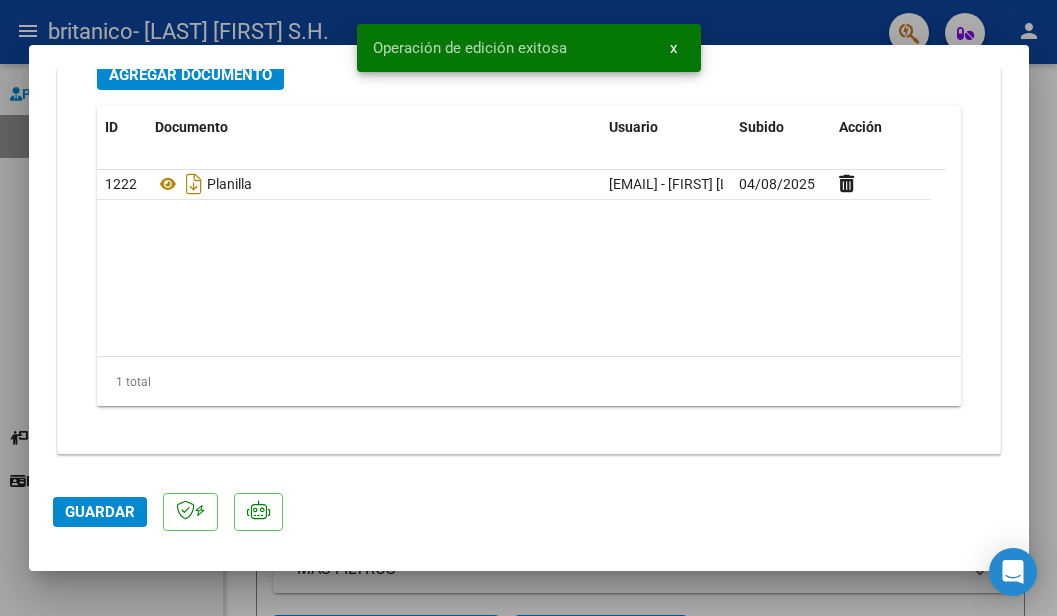 click on "Guardar" 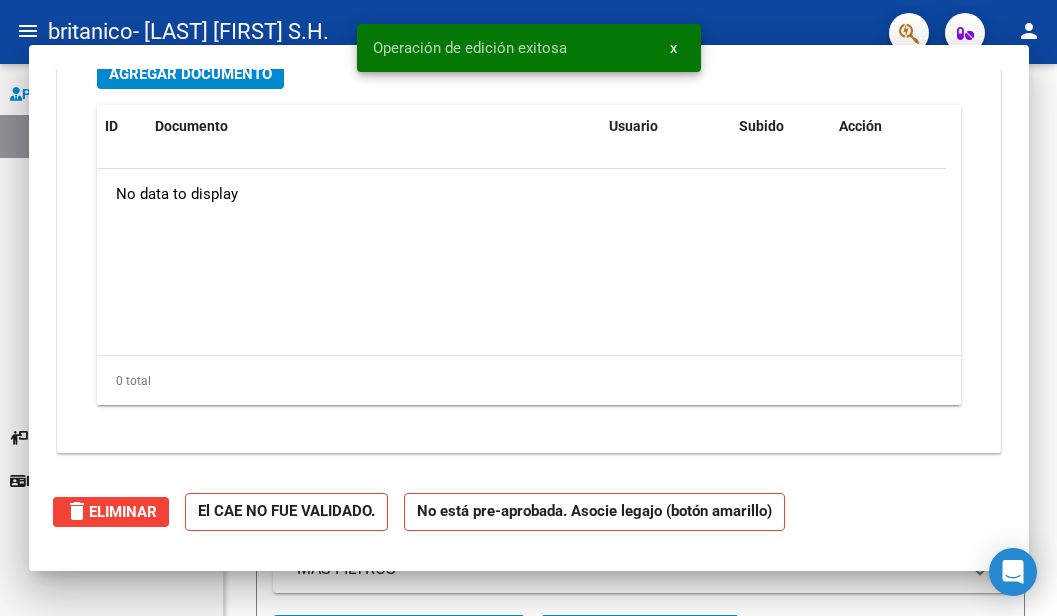 scroll, scrollTop: 0, scrollLeft: 0, axis: both 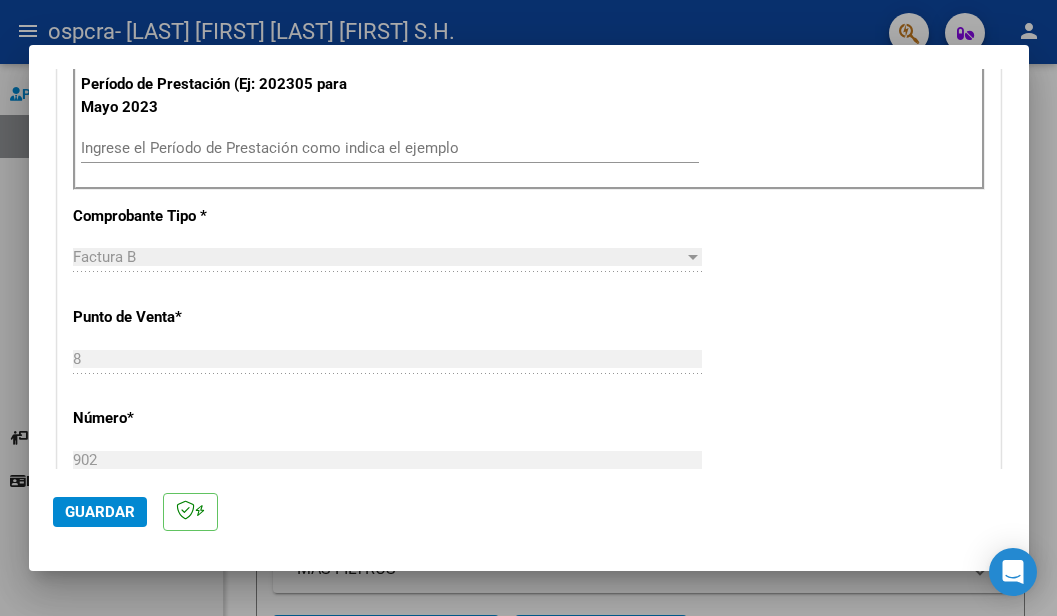 click on "Ingrese el Período de Prestación como indica el ejemplo" at bounding box center [390, 148] 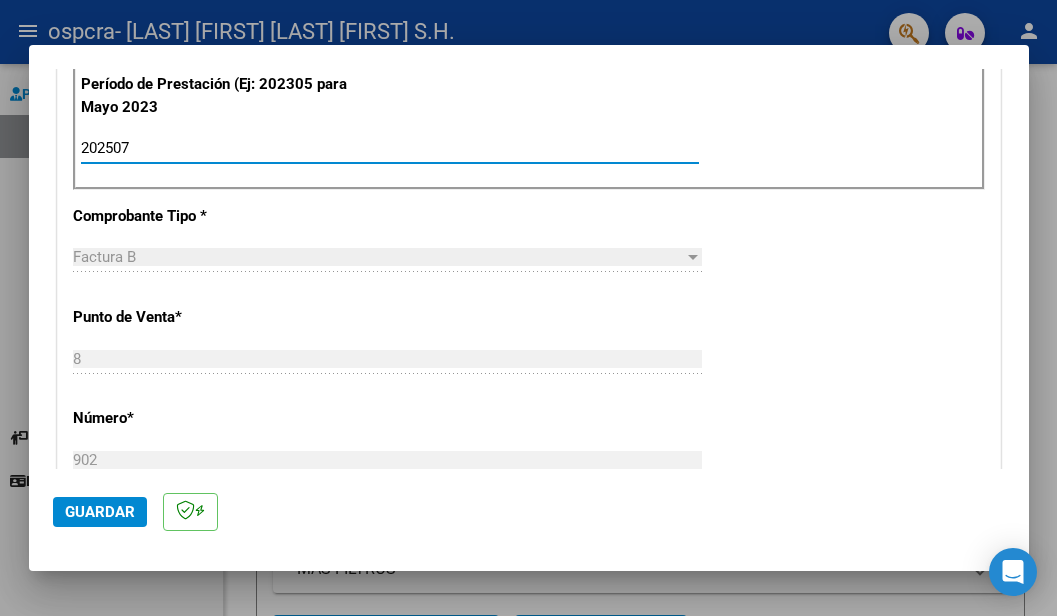 type on "202507" 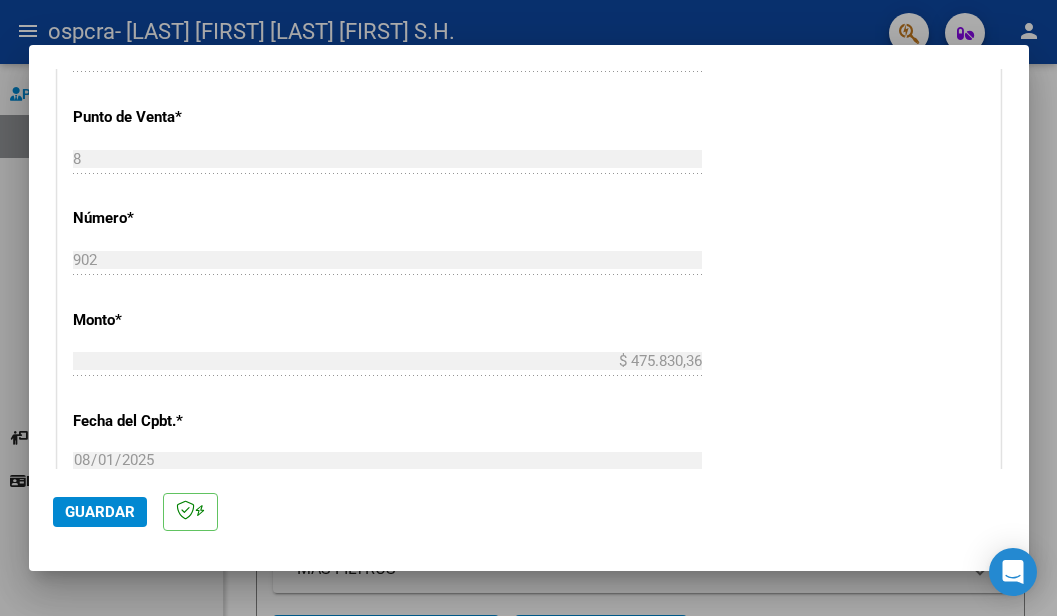 scroll, scrollTop: 1100, scrollLeft: 0, axis: vertical 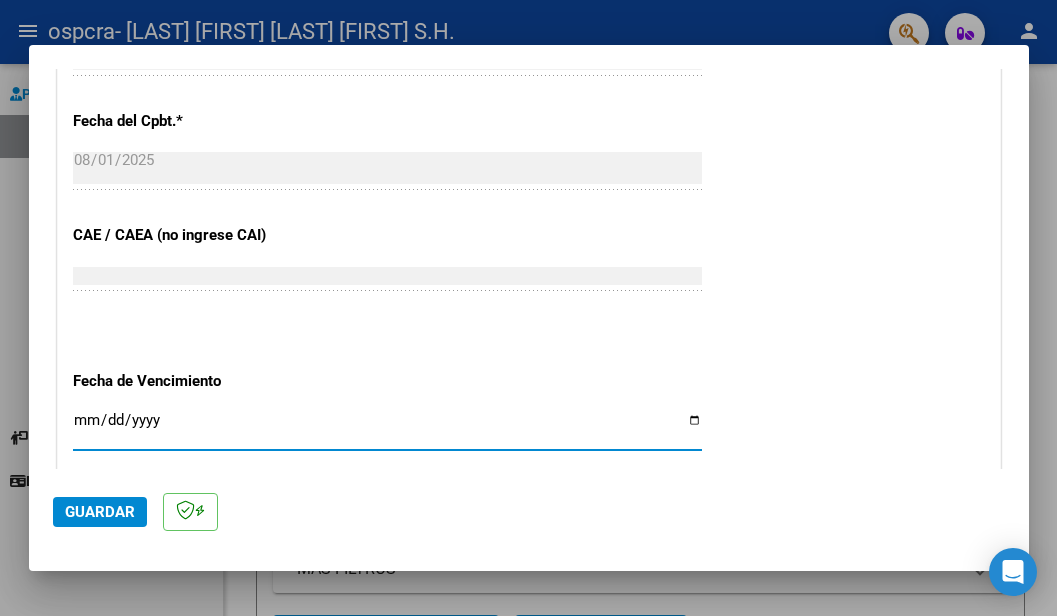 click on "Ingresar la fecha" at bounding box center (387, 428) 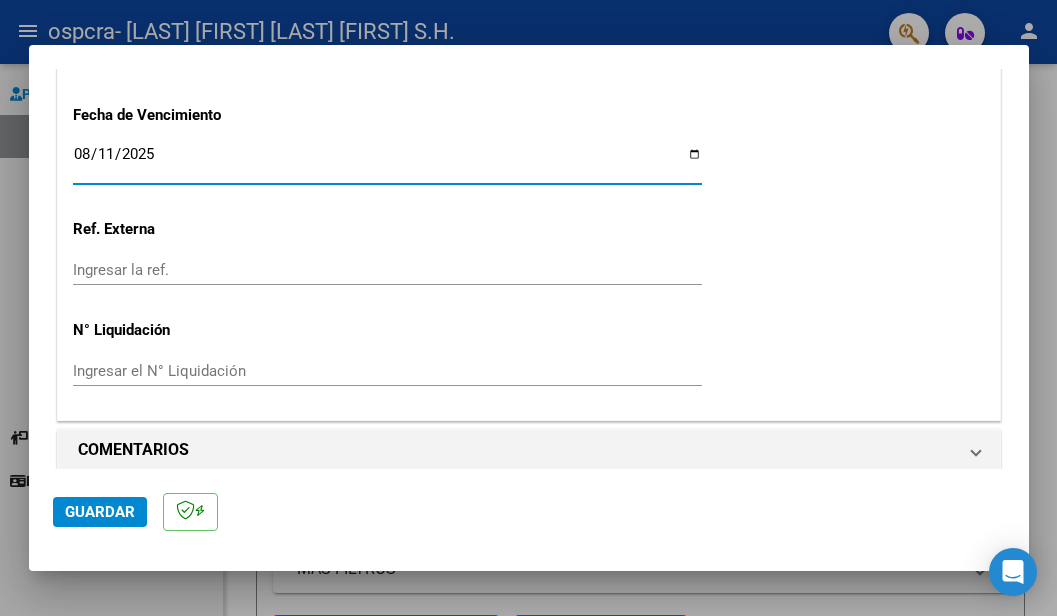 scroll, scrollTop: 1383, scrollLeft: 0, axis: vertical 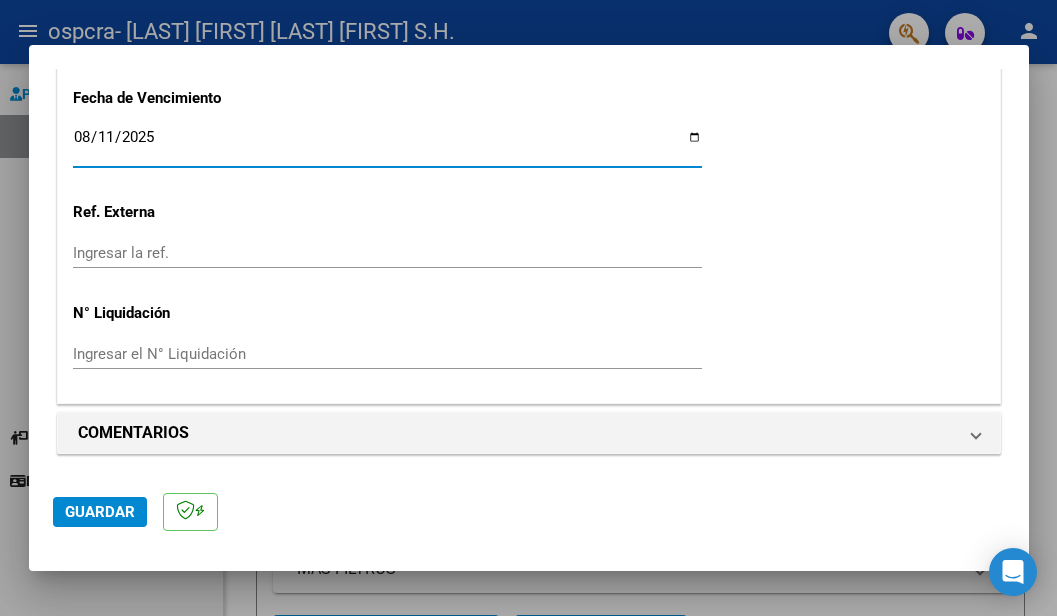 click on "Guardar" 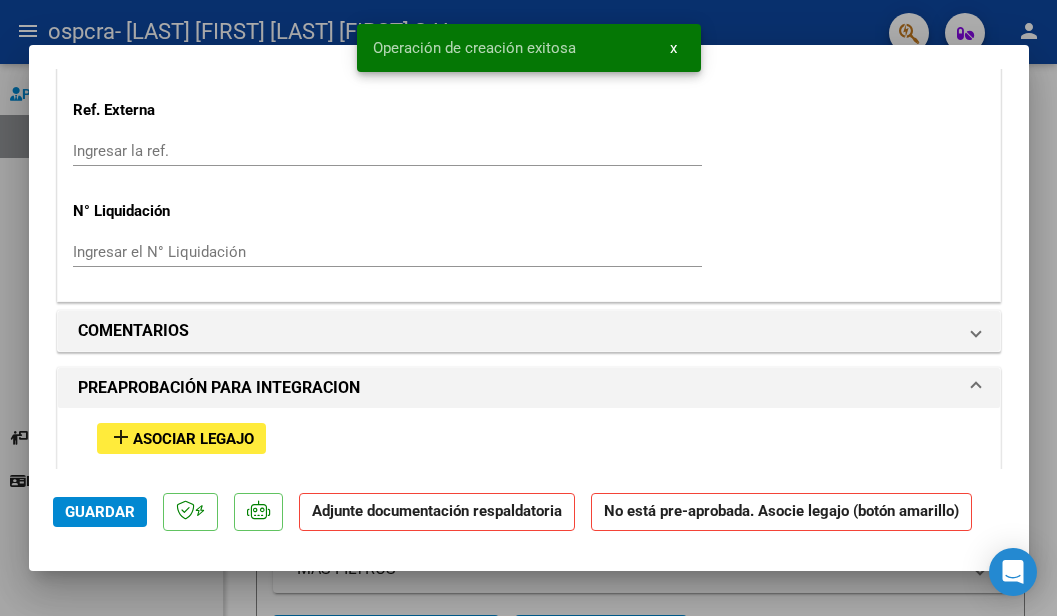 scroll, scrollTop: 1800, scrollLeft: 0, axis: vertical 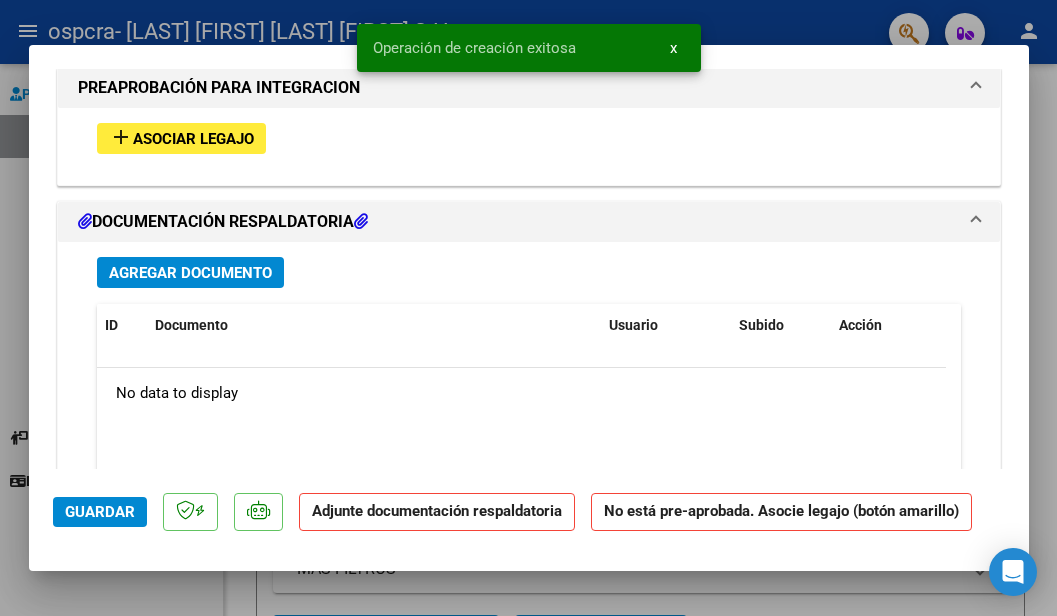 click on "Asociar Legajo" at bounding box center (193, 139) 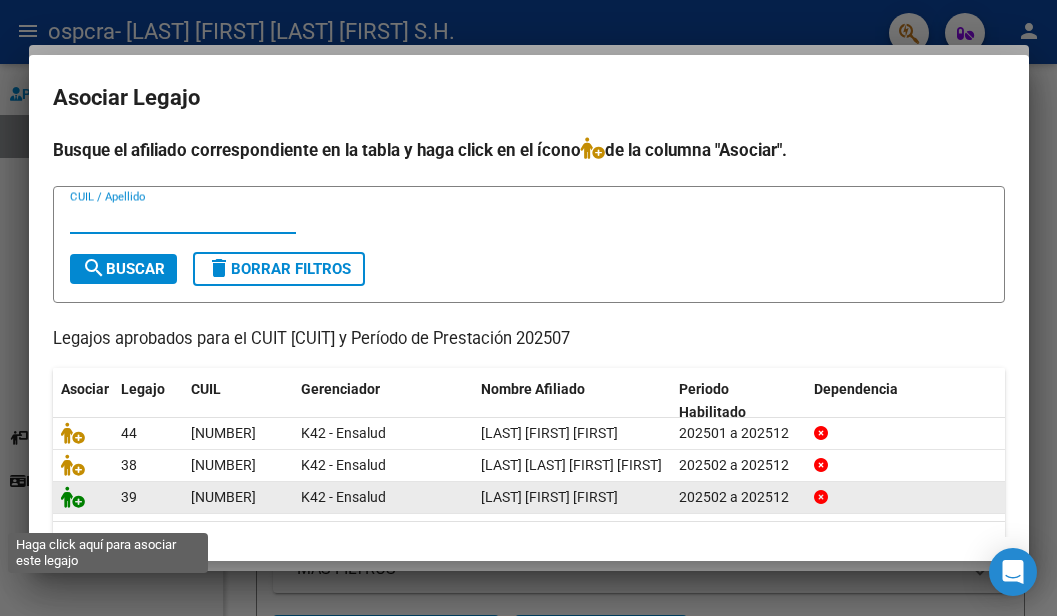 click 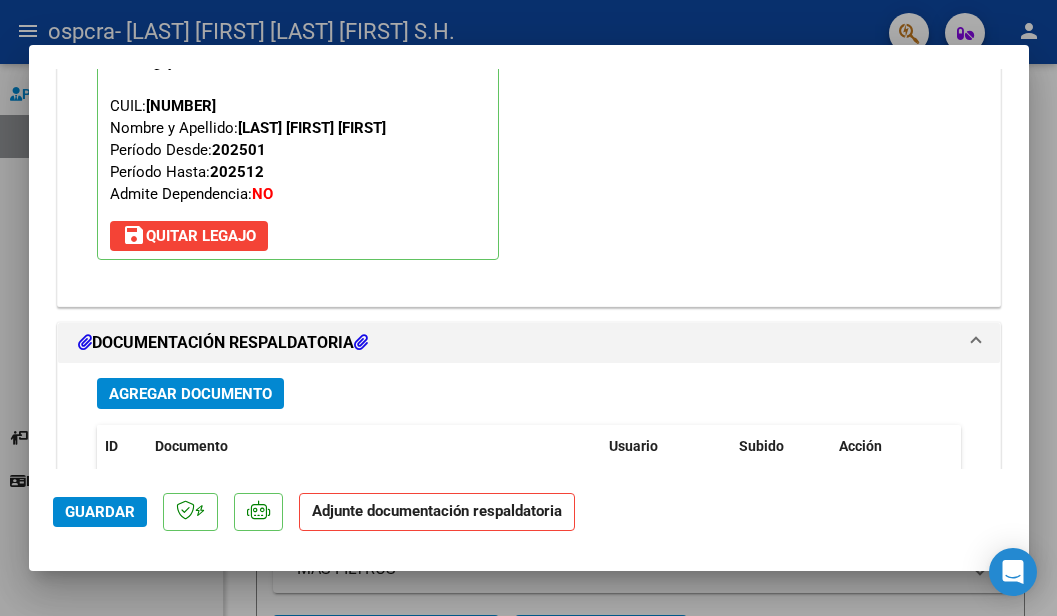 scroll, scrollTop: 2052, scrollLeft: 0, axis: vertical 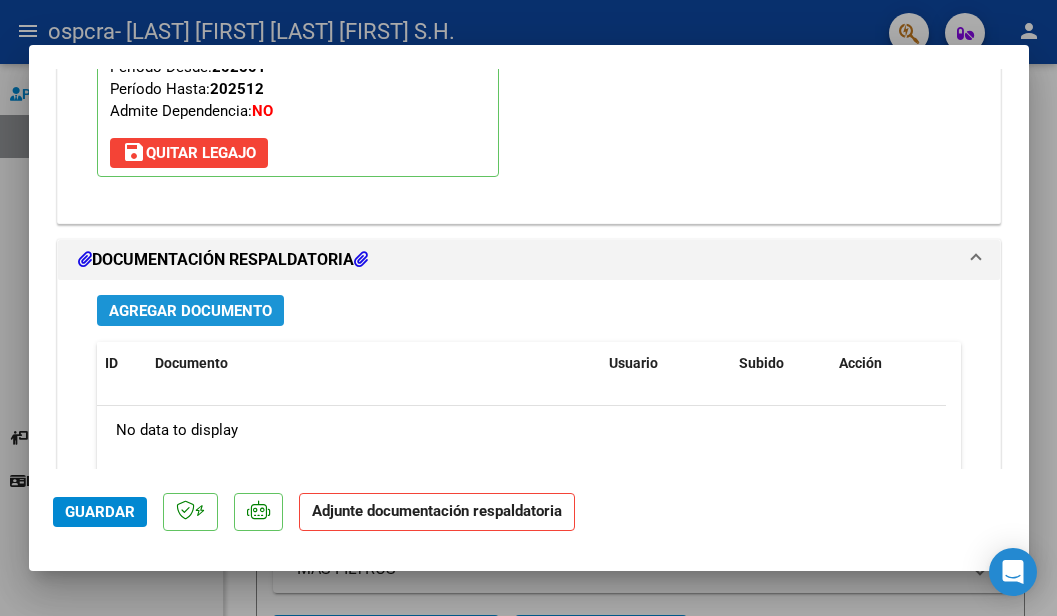 click on "Agregar Documento" at bounding box center (190, 311) 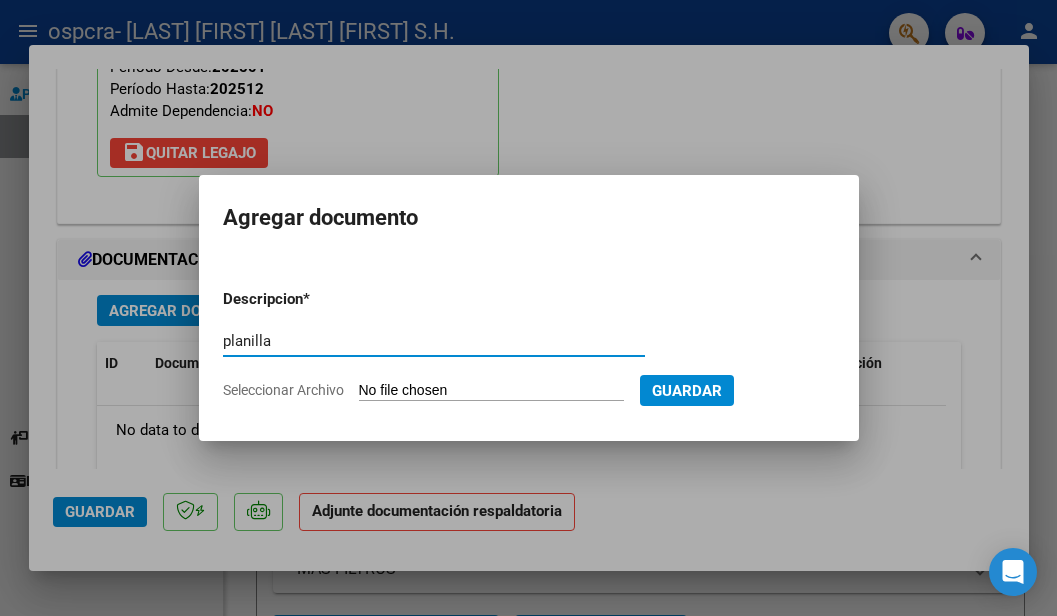 type on "planilla" 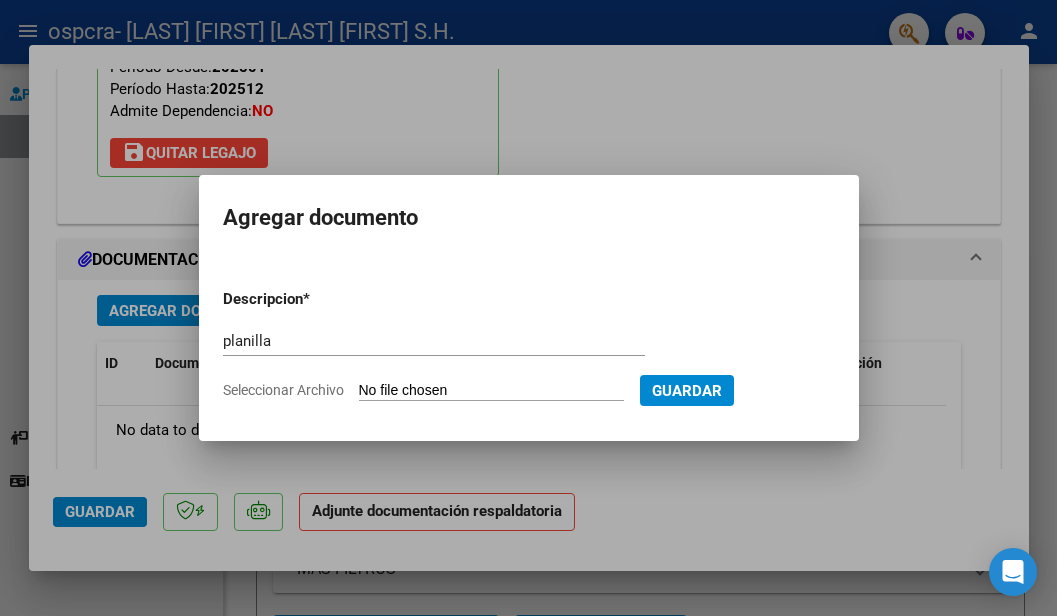 type on "C:\fakepath\GOMEZ FACUNDO PLANILLA JUL.pdf" 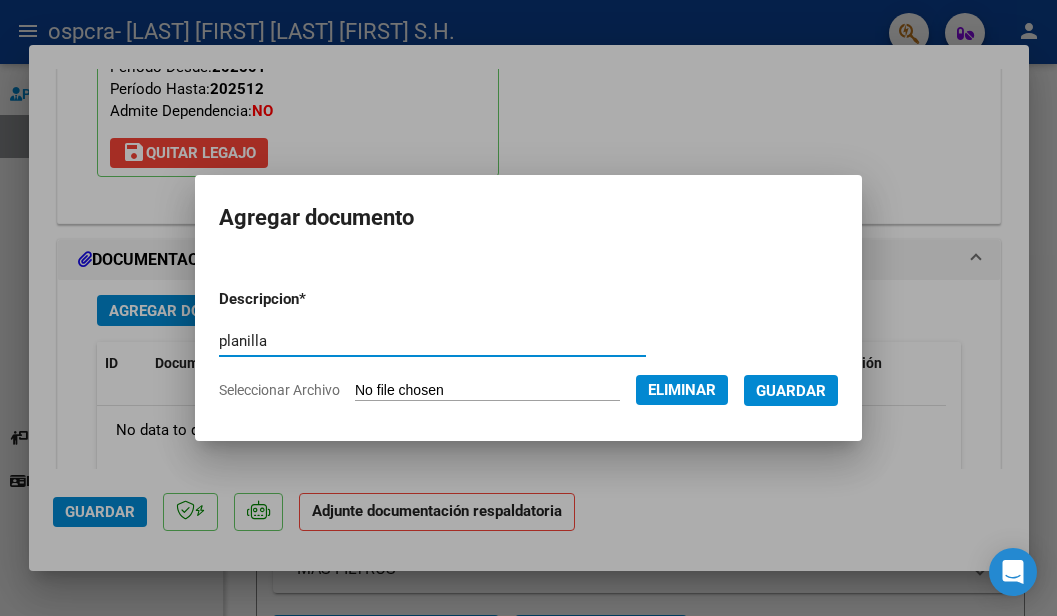 click on "Guardar" at bounding box center (791, 391) 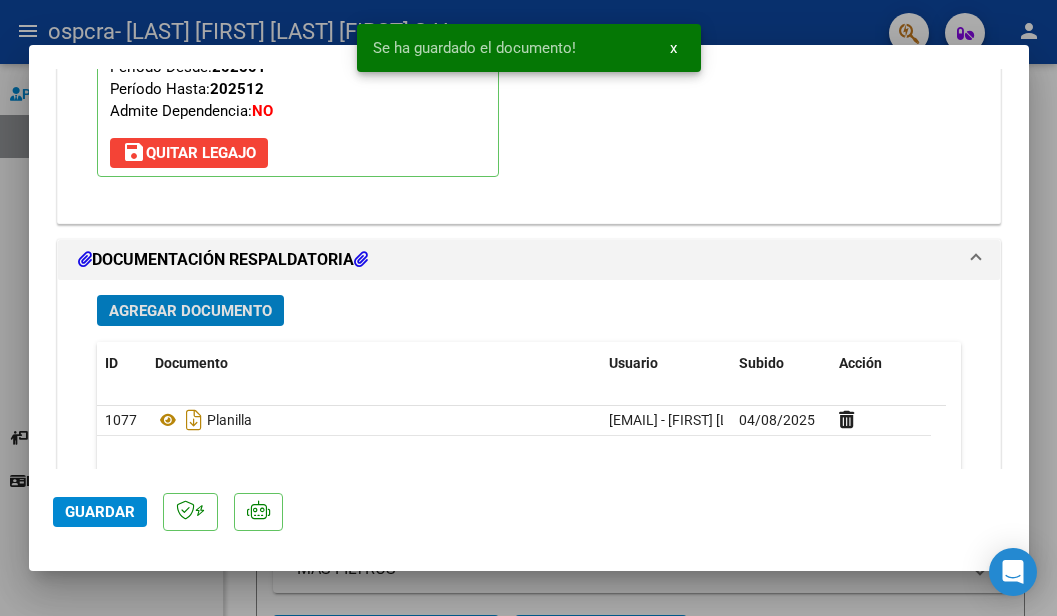 scroll, scrollTop: 1952, scrollLeft: 0, axis: vertical 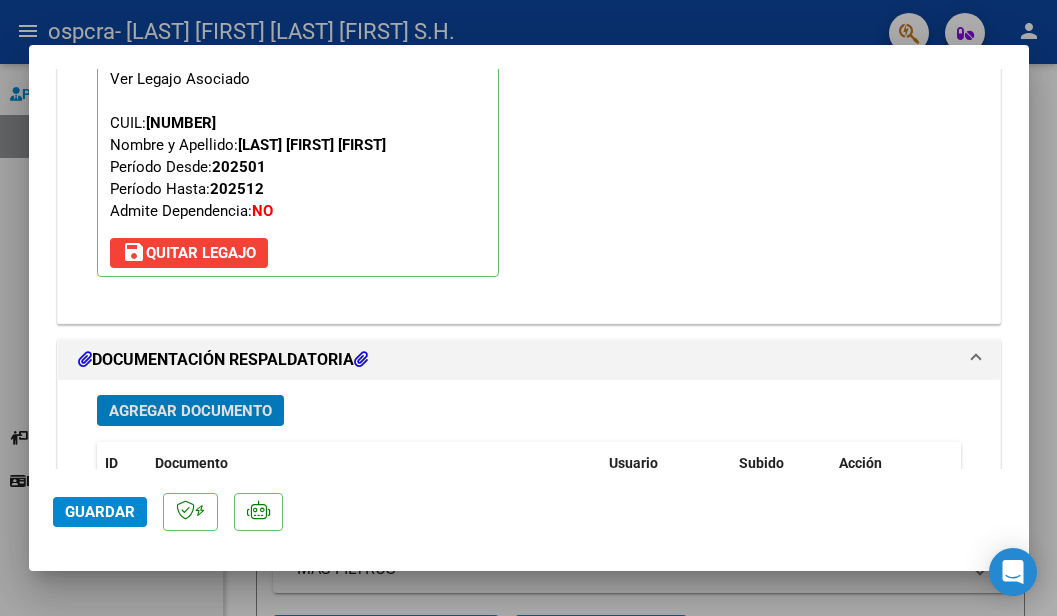 click on "Guardar" 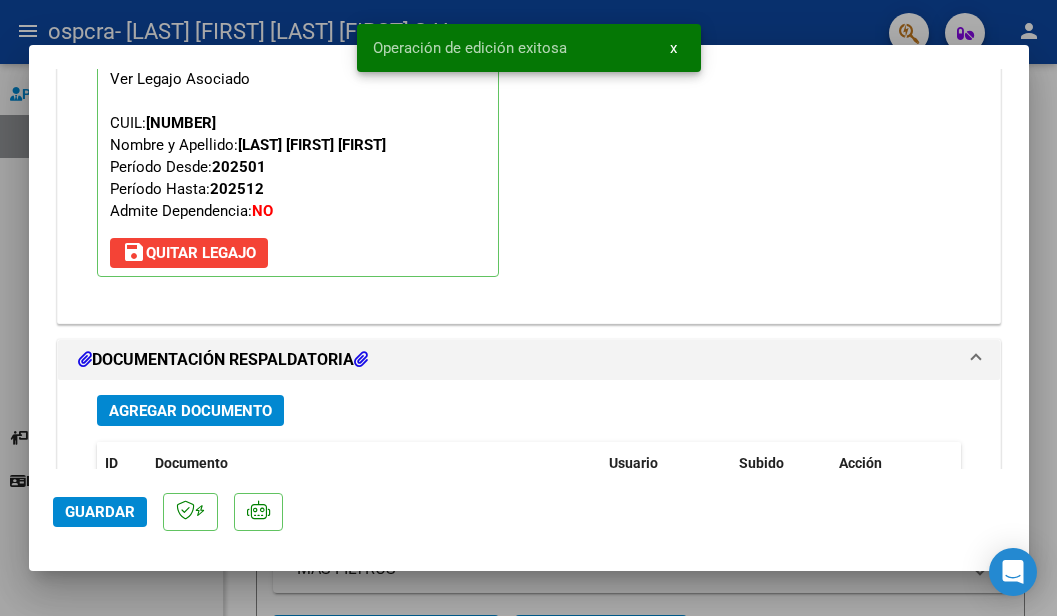 click at bounding box center [528, 308] 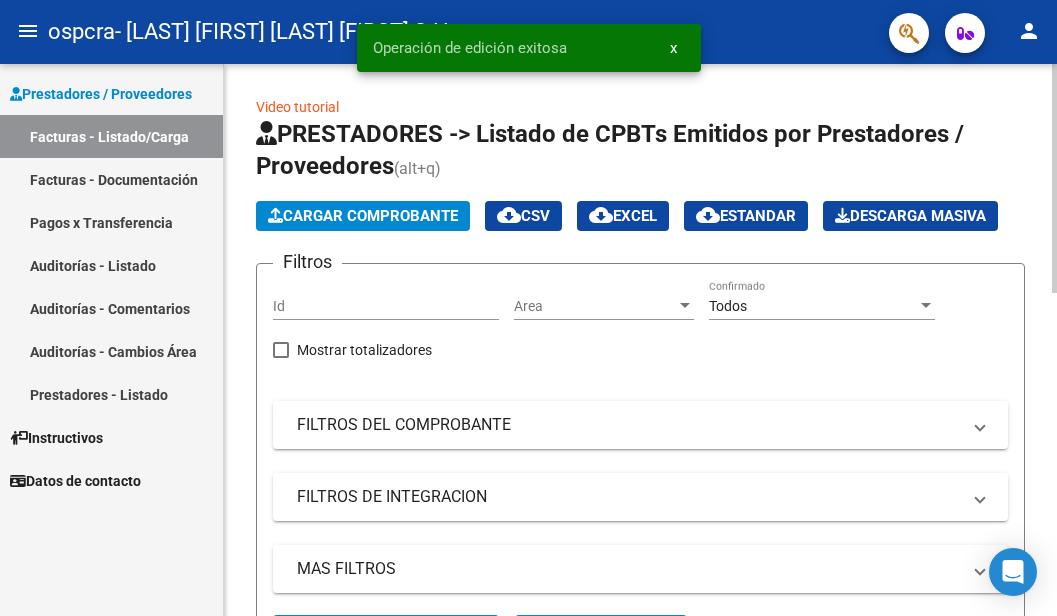 click on "Cargar Comprobante" 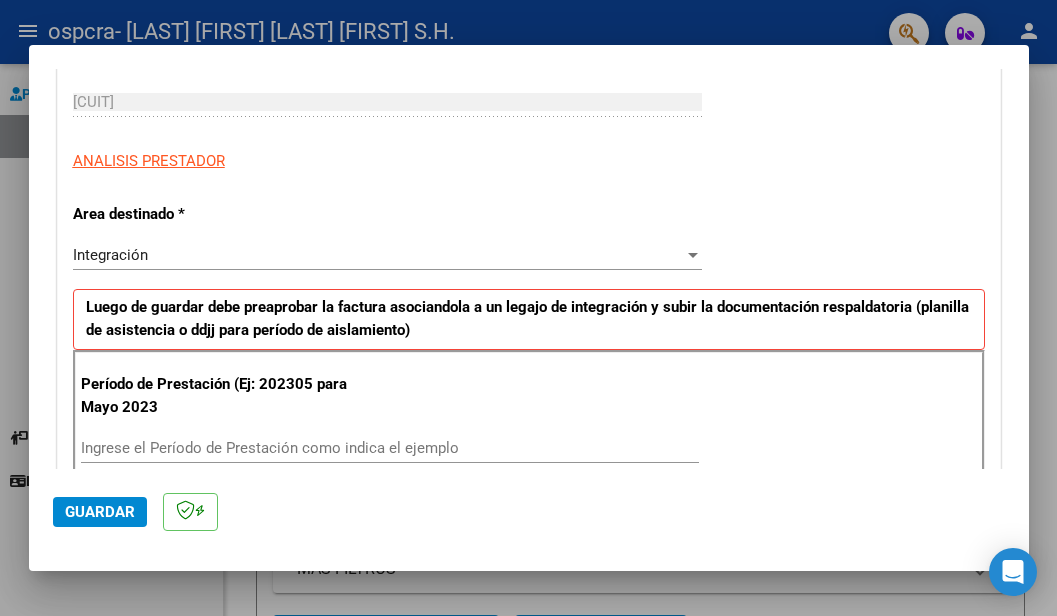 scroll, scrollTop: 600, scrollLeft: 0, axis: vertical 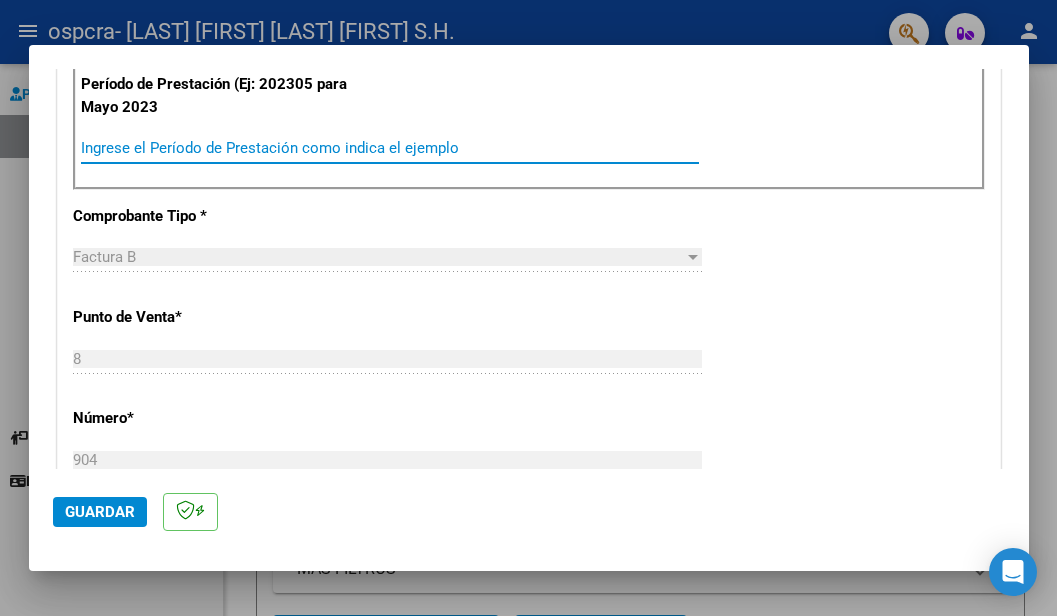 click on "Ingrese el Período de Prestación como indica el ejemplo" at bounding box center [390, 148] 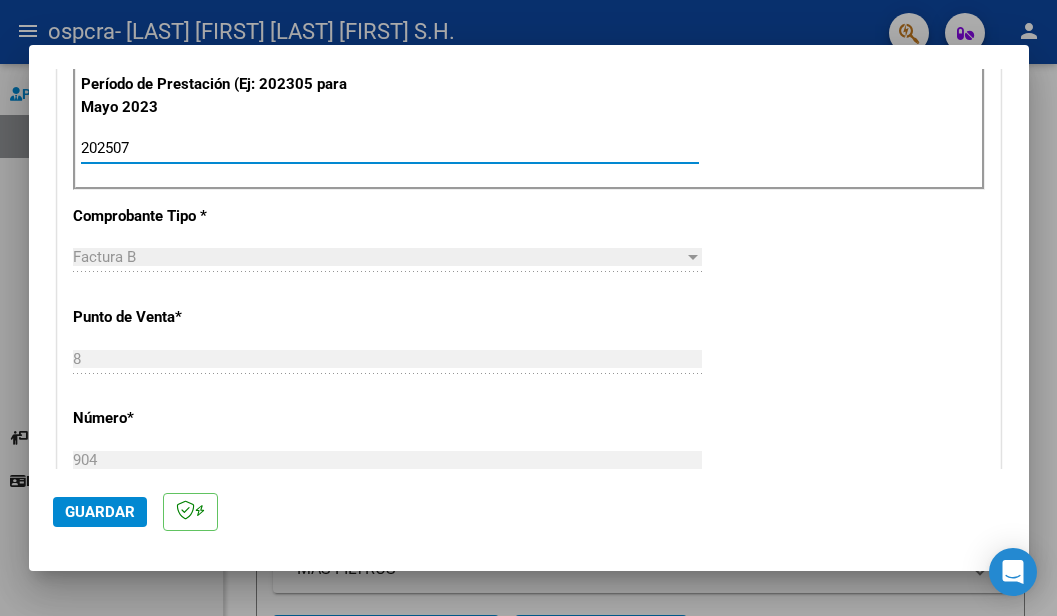 type on "202507" 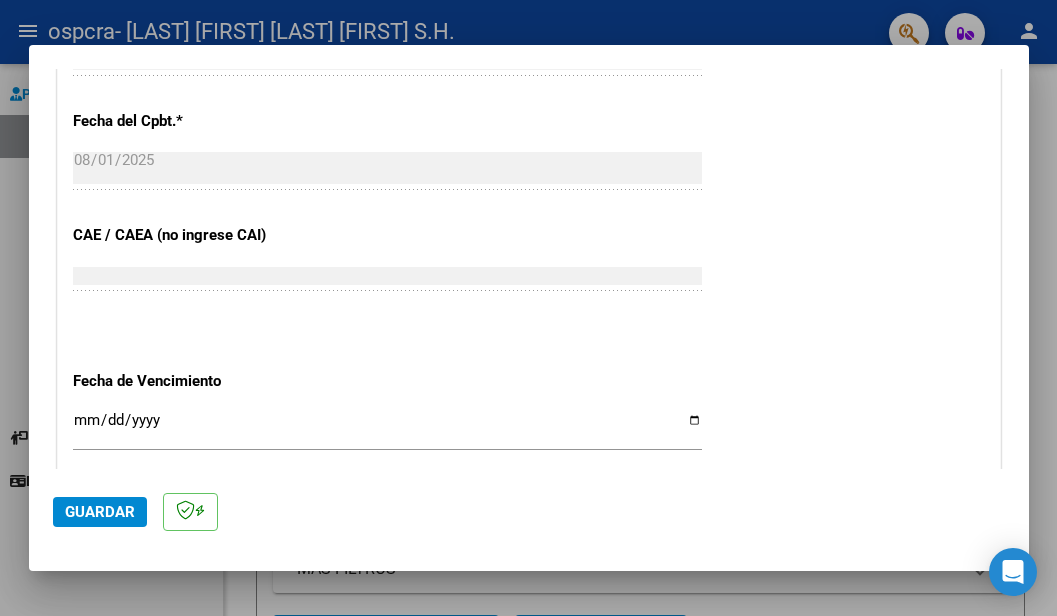 scroll, scrollTop: 1383, scrollLeft: 0, axis: vertical 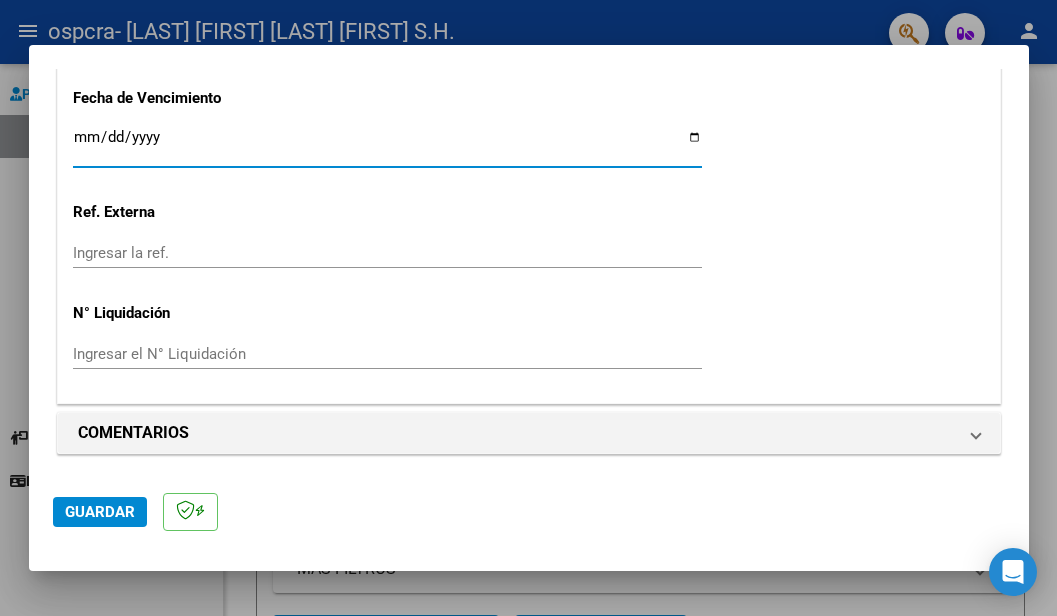 click on "Ingresar la fecha" at bounding box center [387, 145] 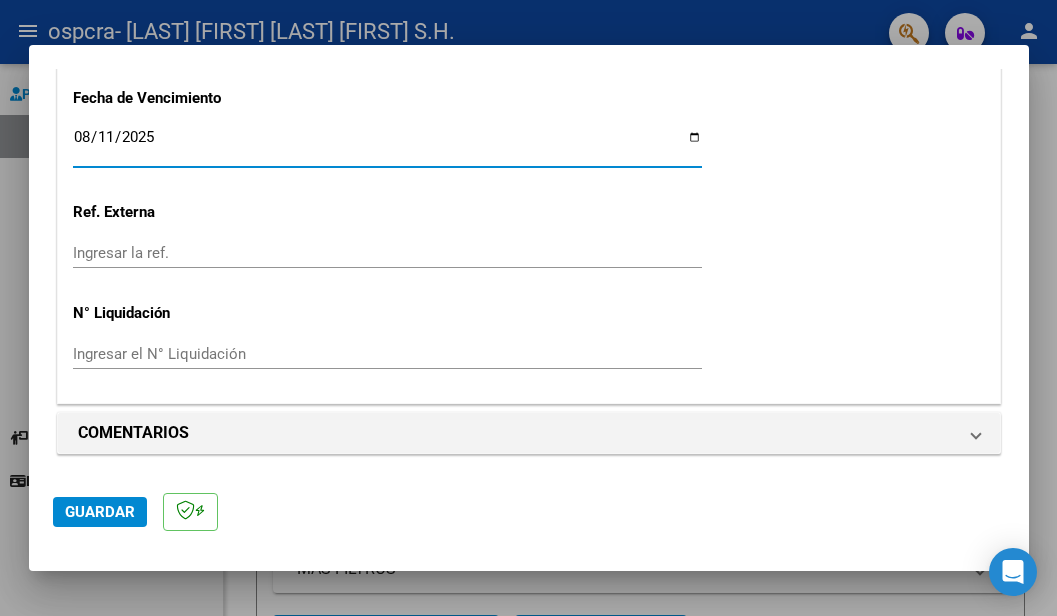 click on "Guardar" 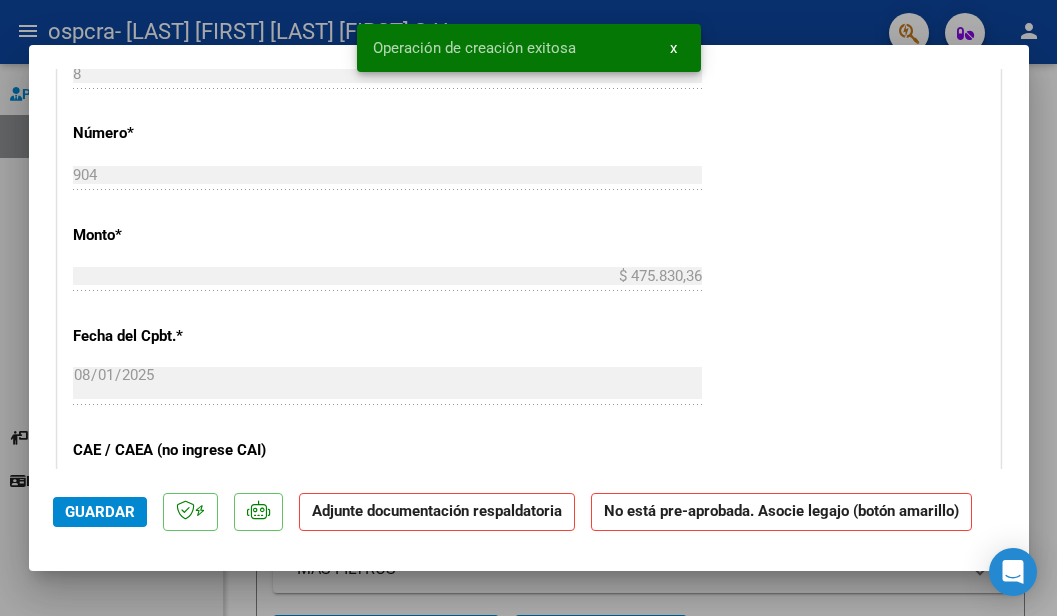 scroll, scrollTop: 1800, scrollLeft: 0, axis: vertical 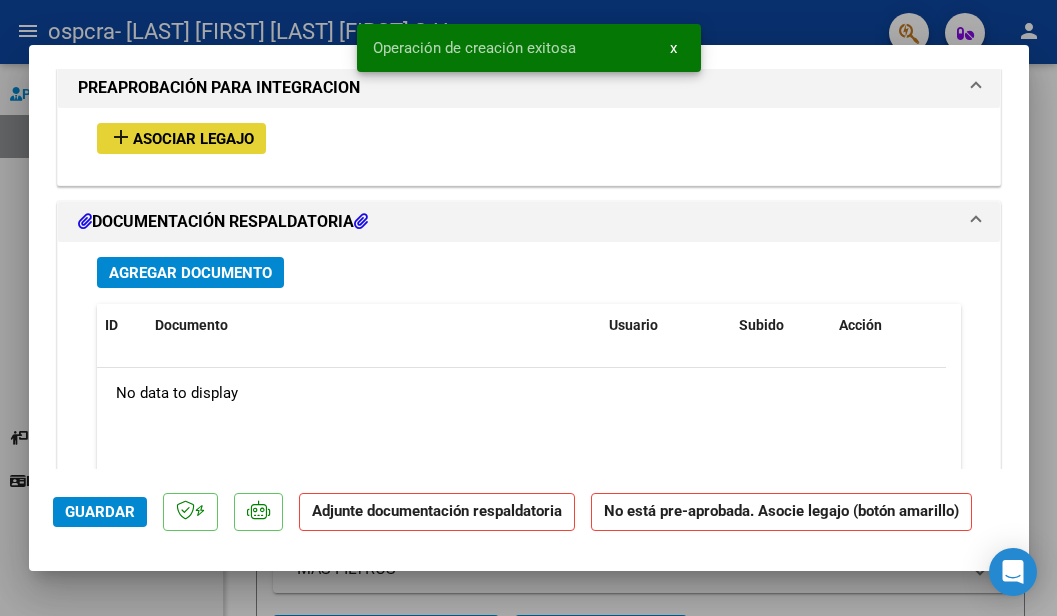 click on "Asociar Legajo" at bounding box center [193, 139] 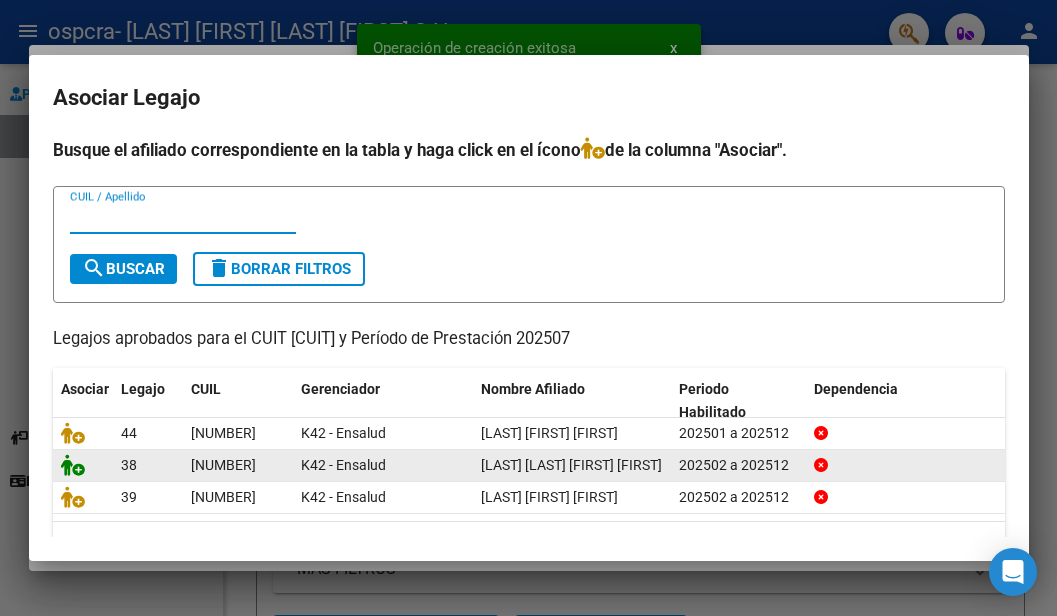 click 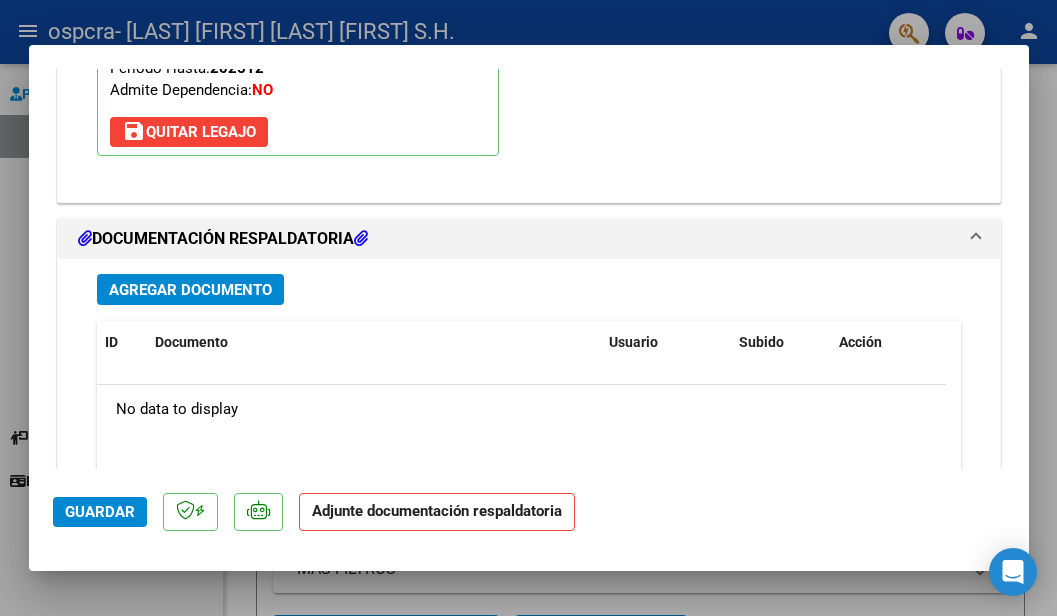scroll, scrollTop: 2252, scrollLeft: 0, axis: vertical 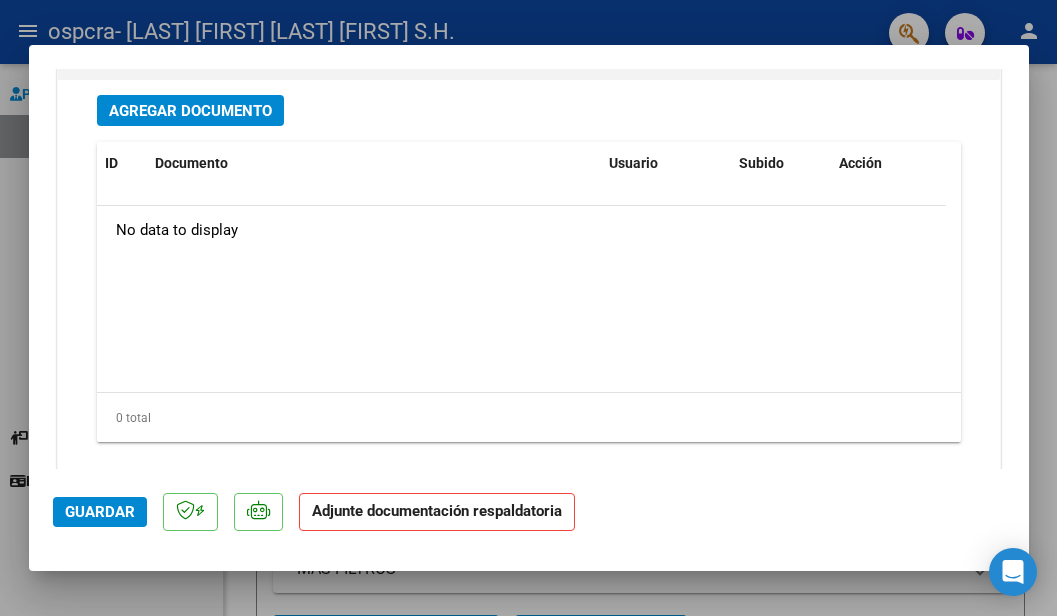 click on "Agregar Documento" at bounding box center (190, 111) 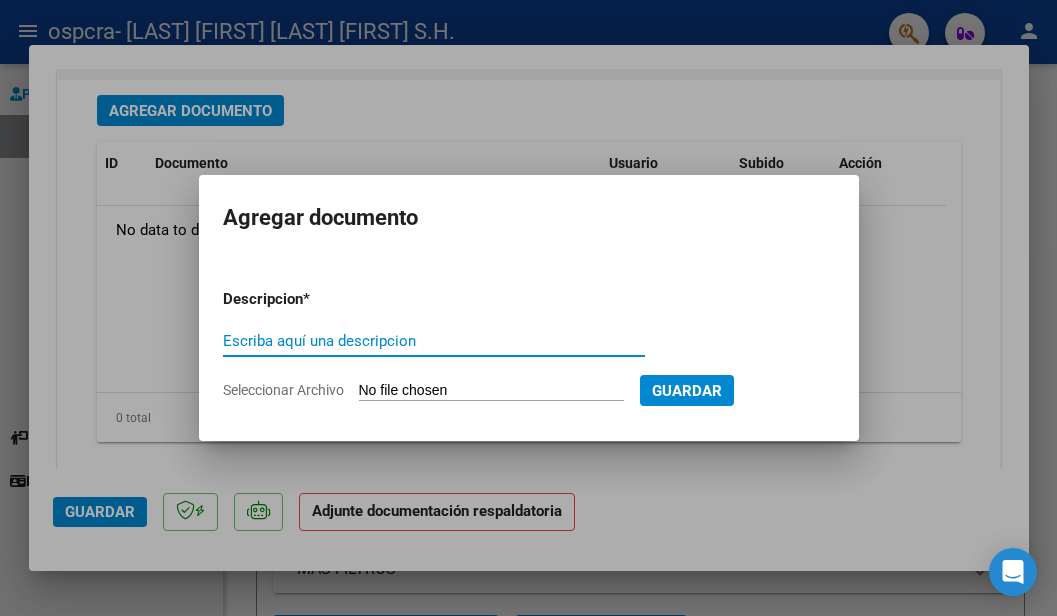 click on "Escriba aquí una descripcion" at bounding box center [434, 350] 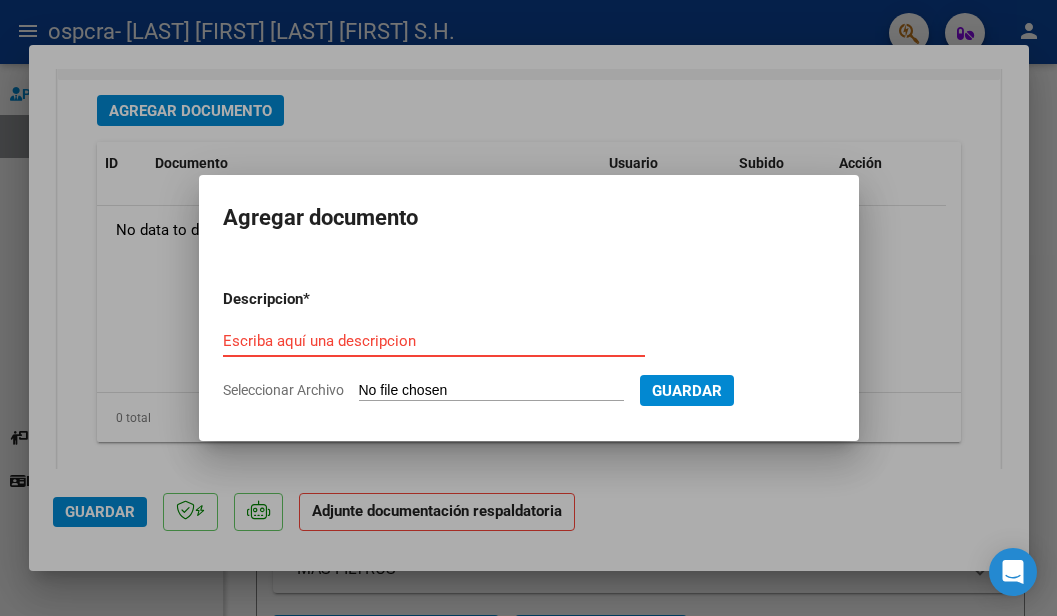 click on "Escriba aquí una descripcion" at bounding box center (434, 341) 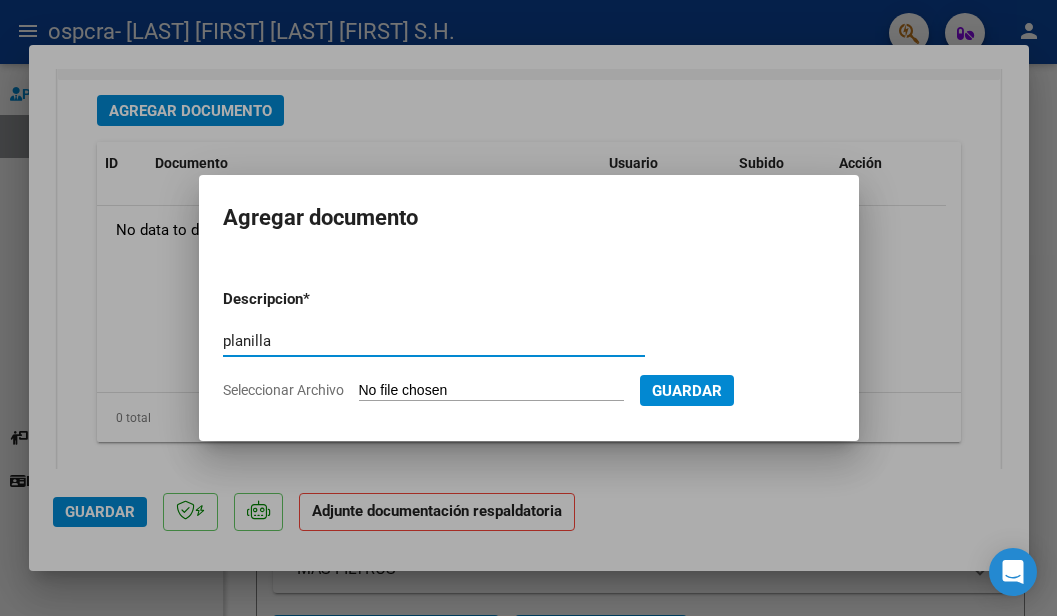 type on "planilla" 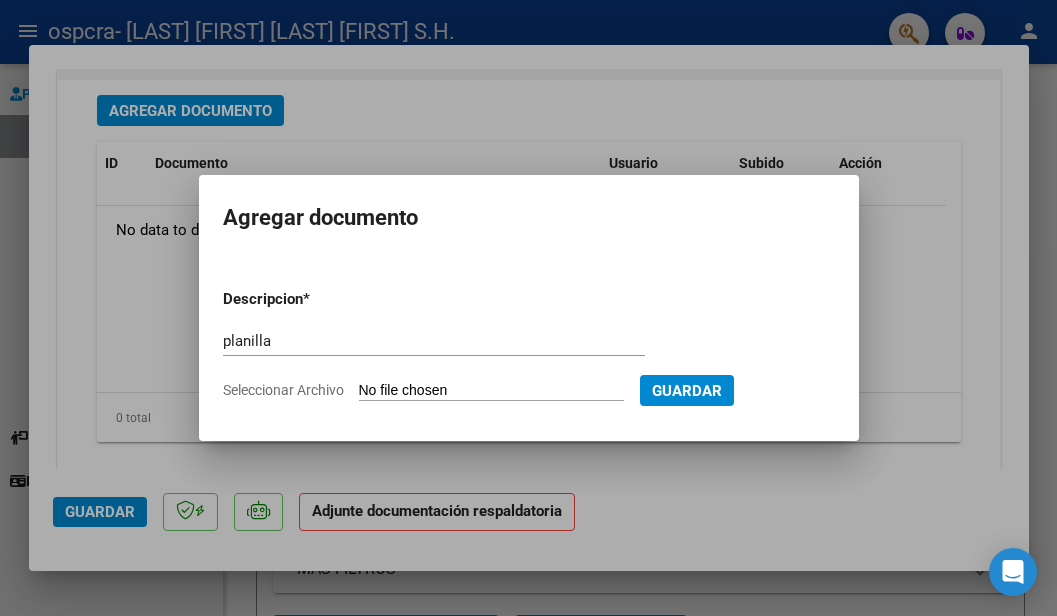 type on "C:\fakepath\GOMEZ LORENZO PLANILLA JUL.pdf" 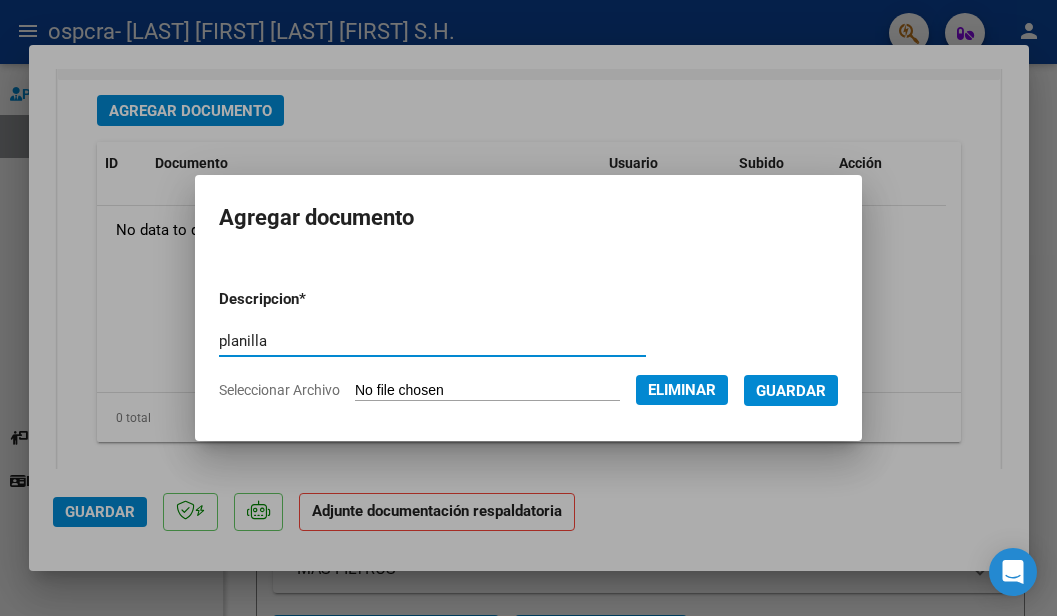 click on "Guardar" at bounding box center [791, 391] 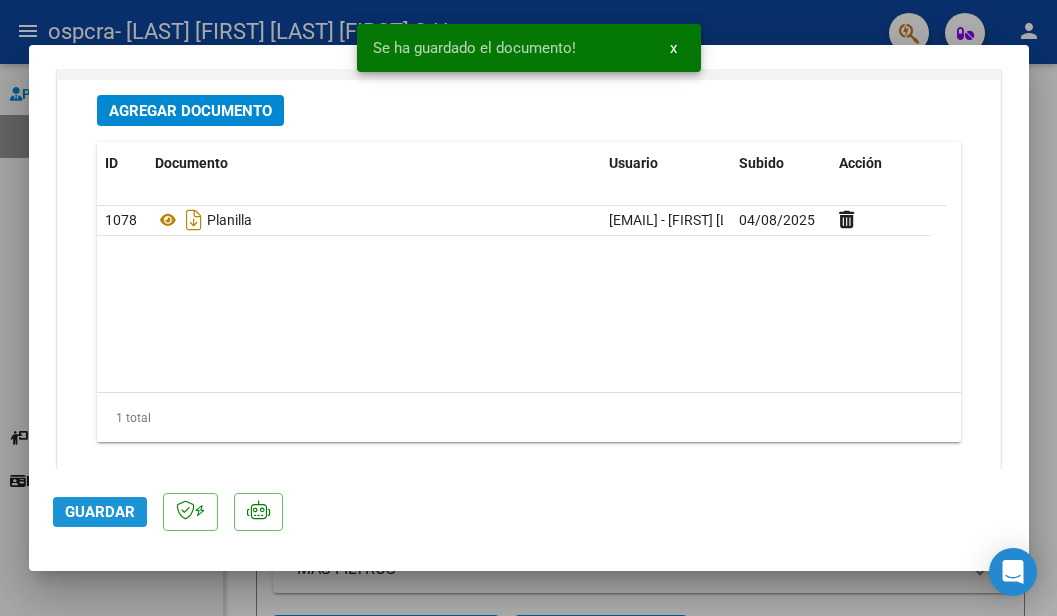 click on "Guardar" 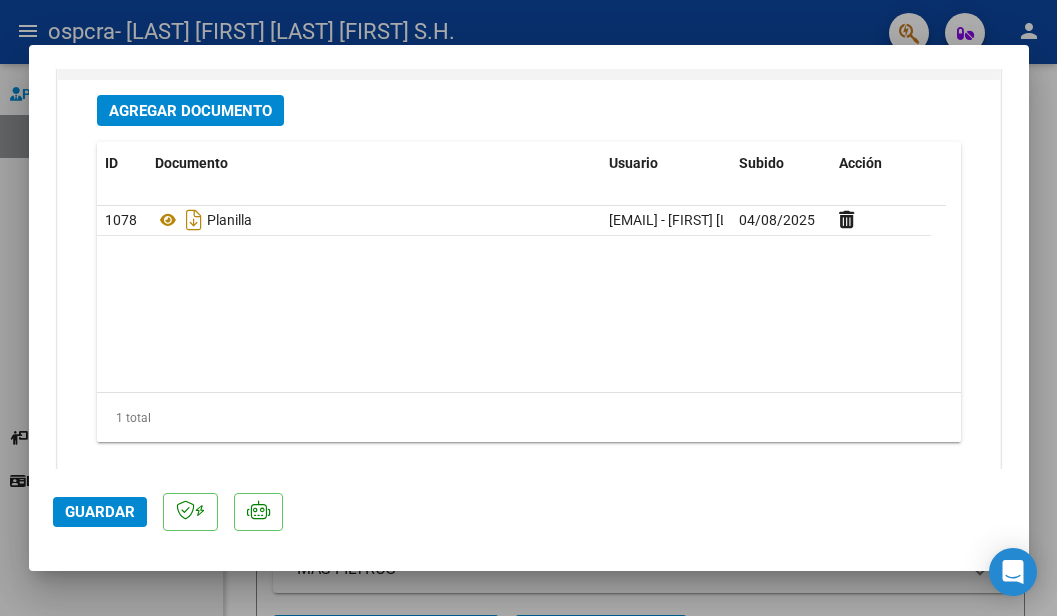 click on "Guardar" 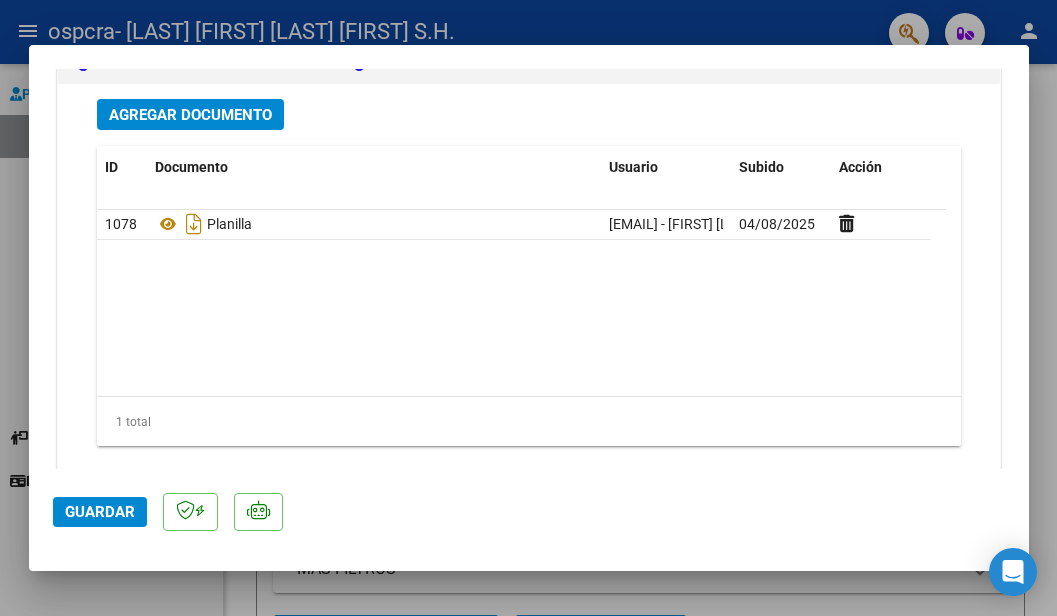 scroll, scrollTop: 2288, scrollLeft: 0, axis: vertical 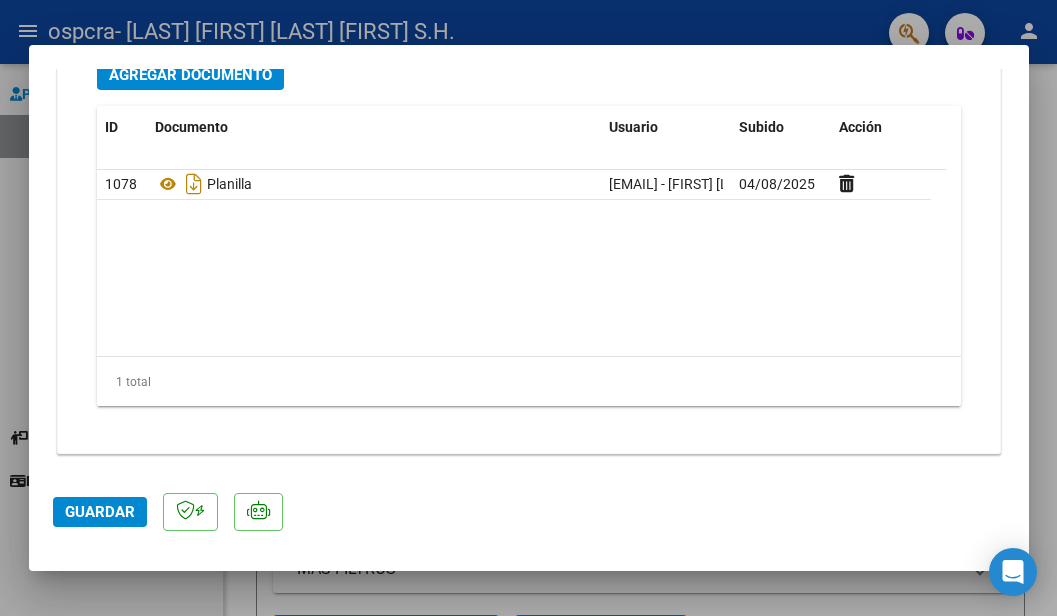click on "Guardar" 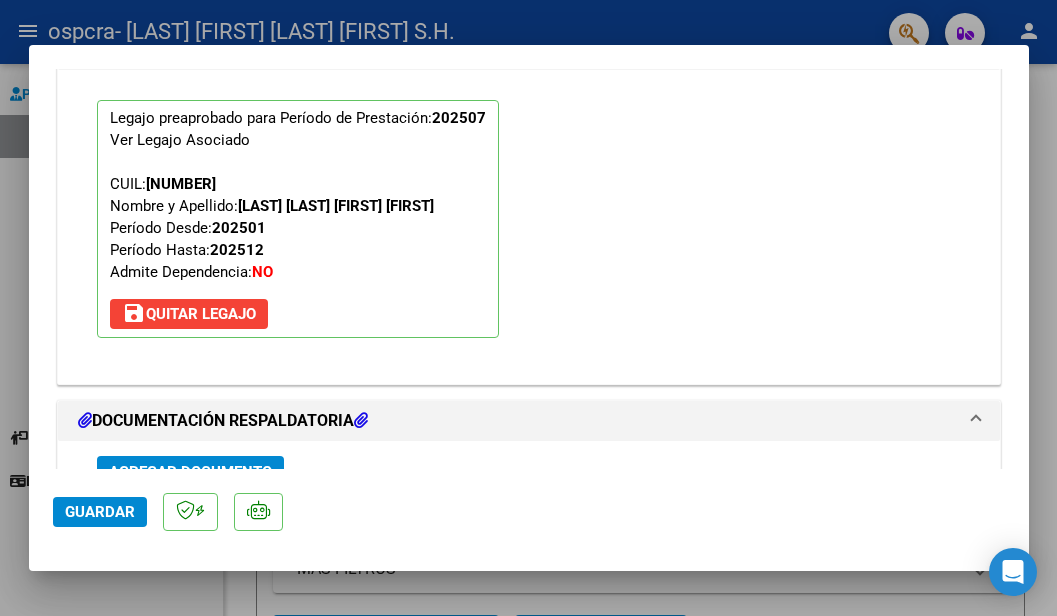 scroll, scrollTop: 1788, scrollLeft: 0, axis: vertical 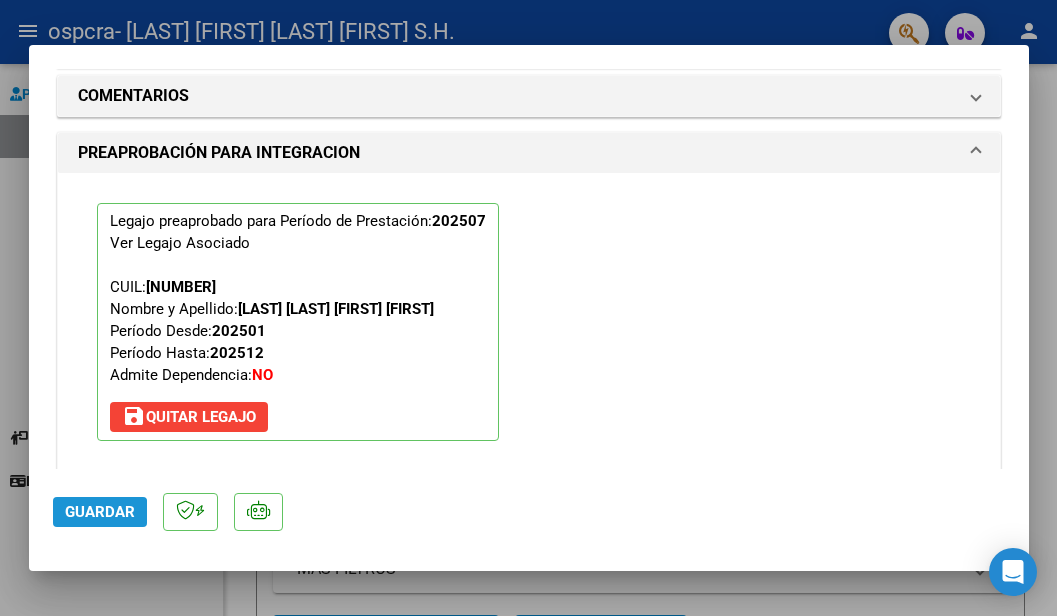 click on "Guardar" 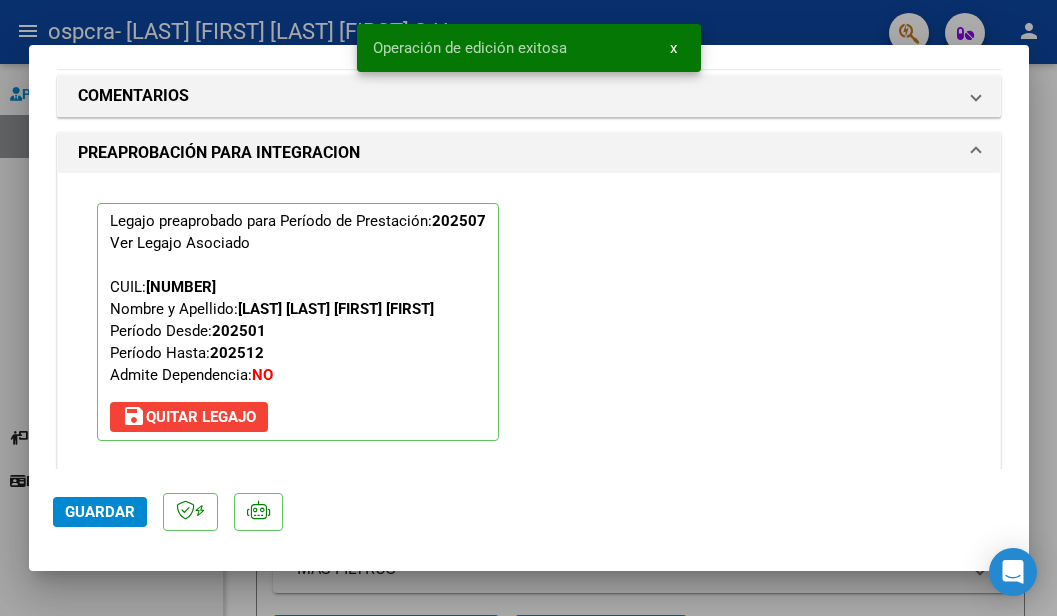 click at bounding box center (528, 308) 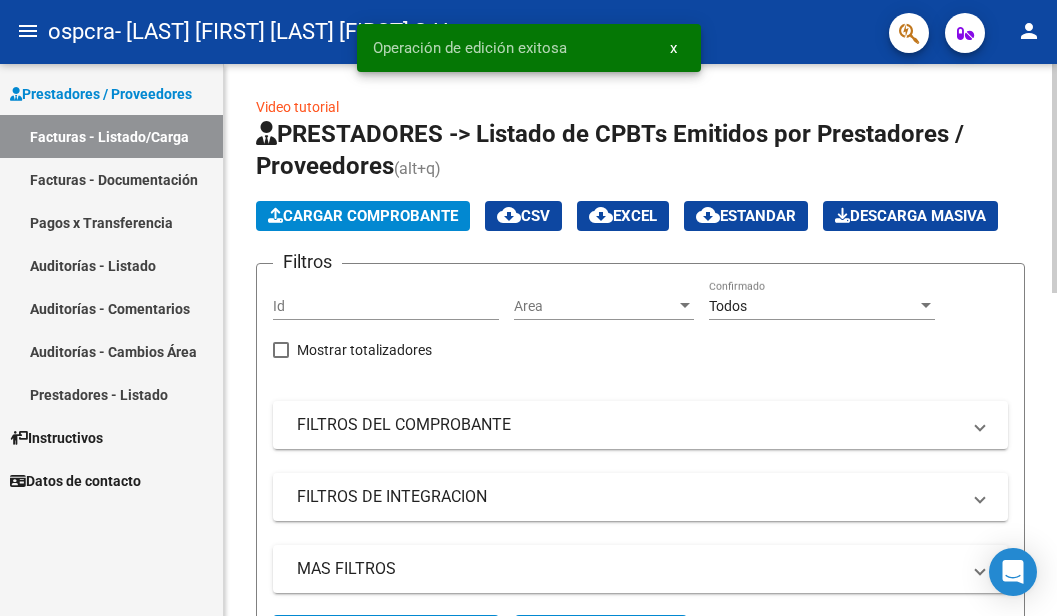 click on "Cargar Comprobante" 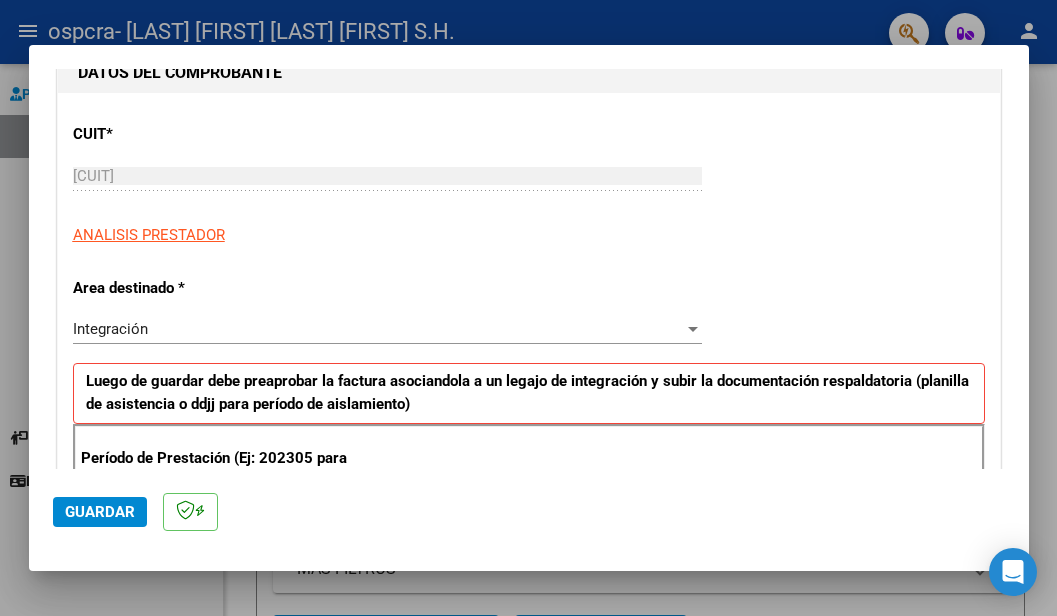 scroll, scrollTop: 400, scrollLeft: 0, axis: vertical 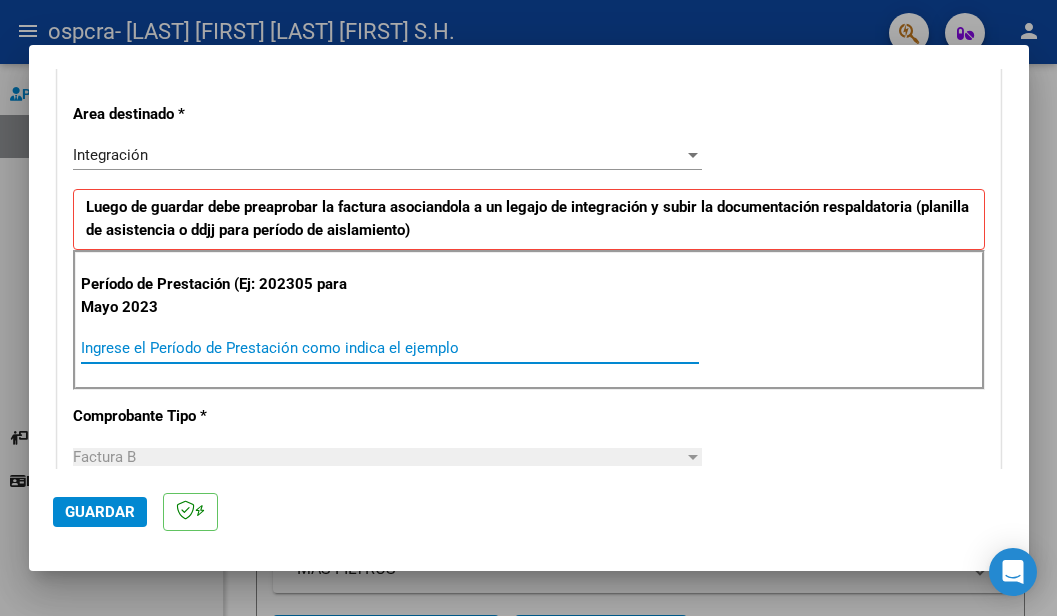 click on "Ingrese el Período de Prestación como indica el ejemplo" at bounding box center (390, 348) 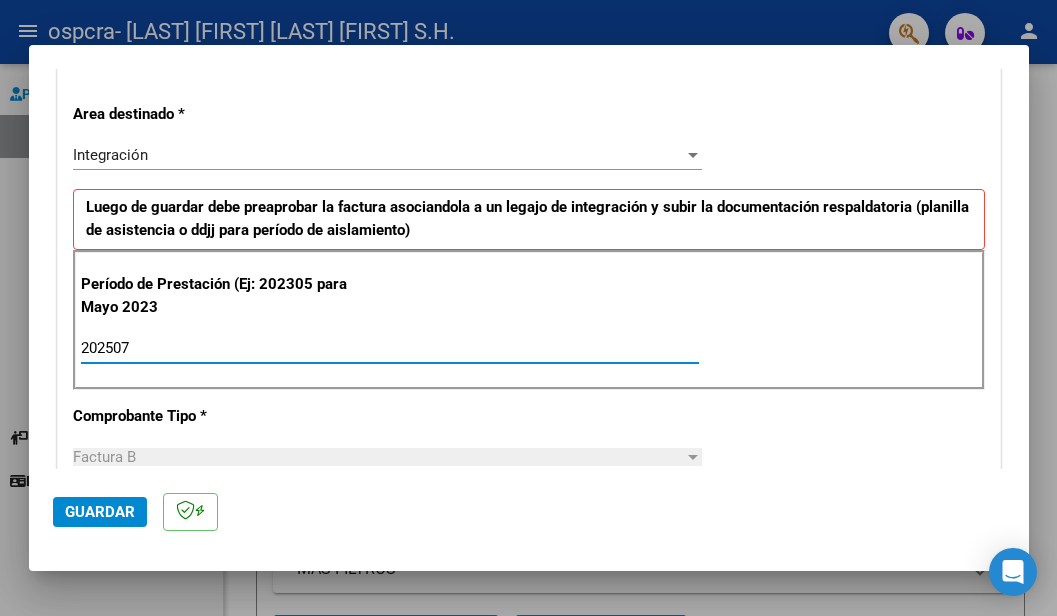 type on "202507" 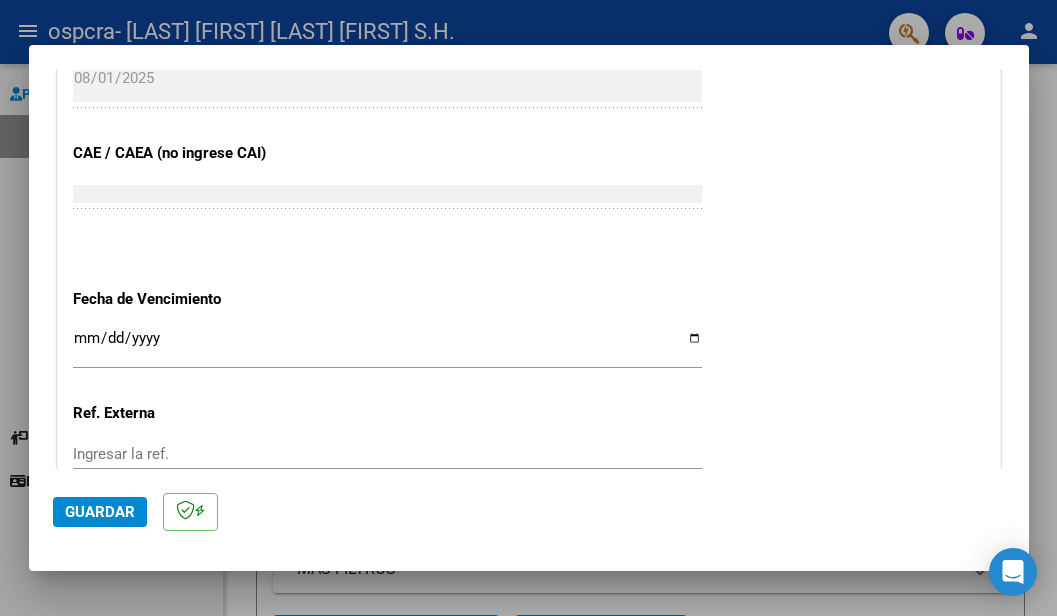scroll, scrollTop: 1200, scrollLeft: 0, axis: vertical 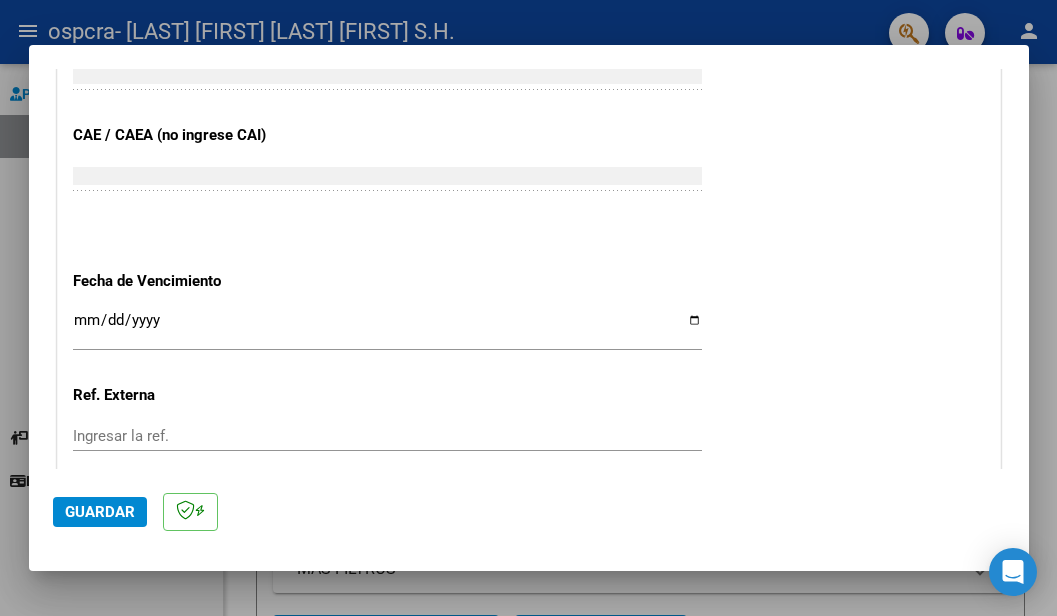 click on "Ingresar la fecha" at bounding box center [387, 328] 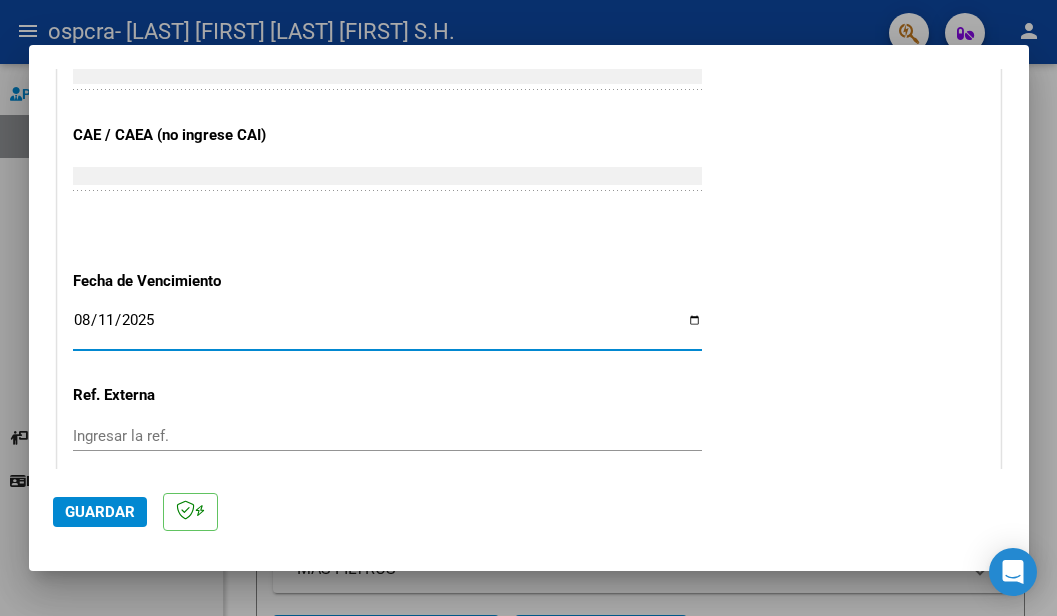 type on "2025-08-11" 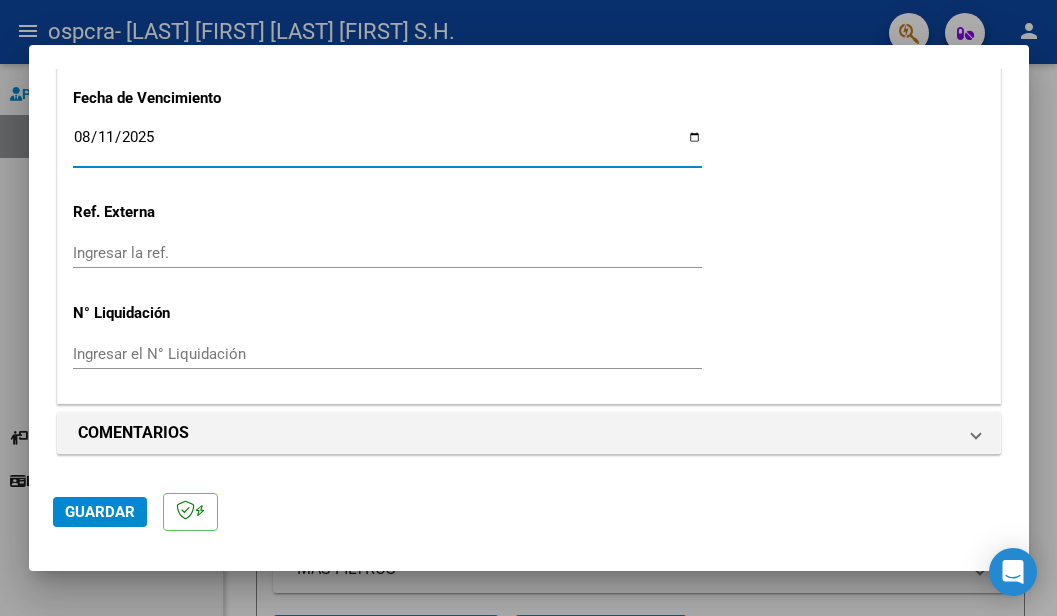 click on "Guardar" 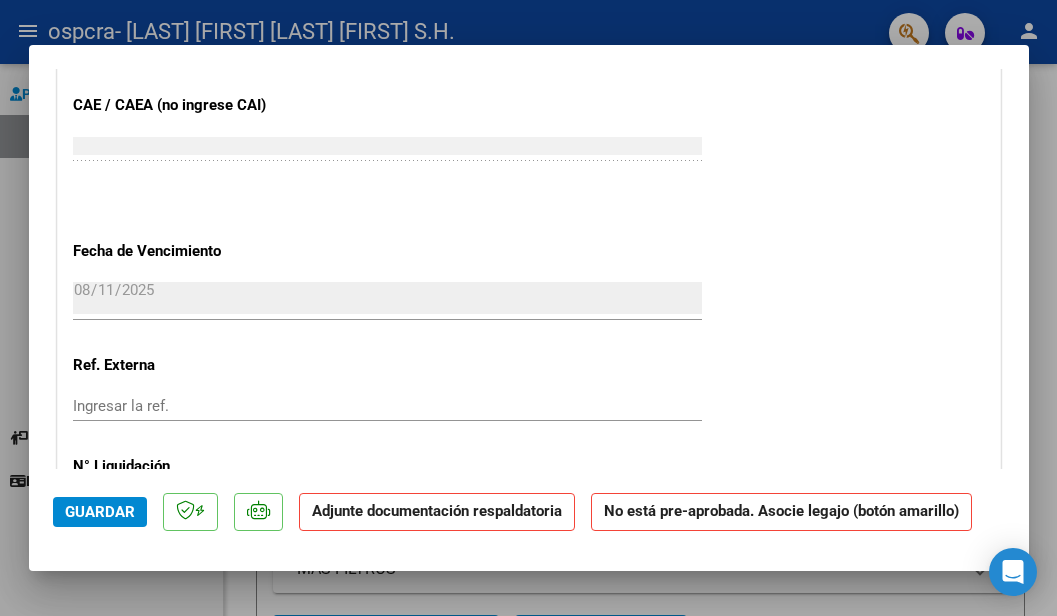 scroll, scrollTop: 1500, scrollLeft: 0, axis: vertical 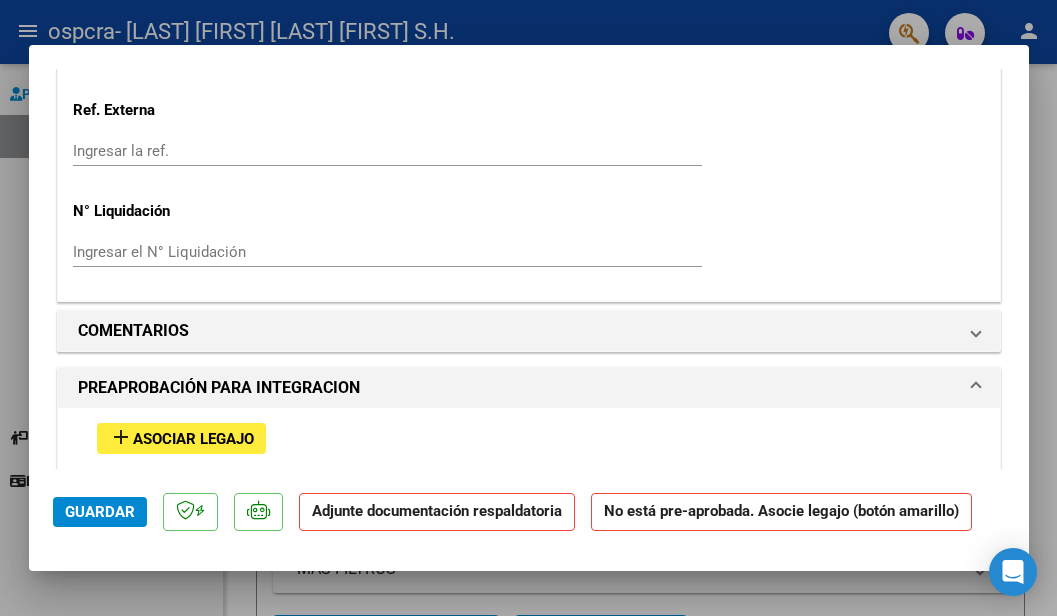 click on "Asociar Legajo" at bounding box center (193, 439) 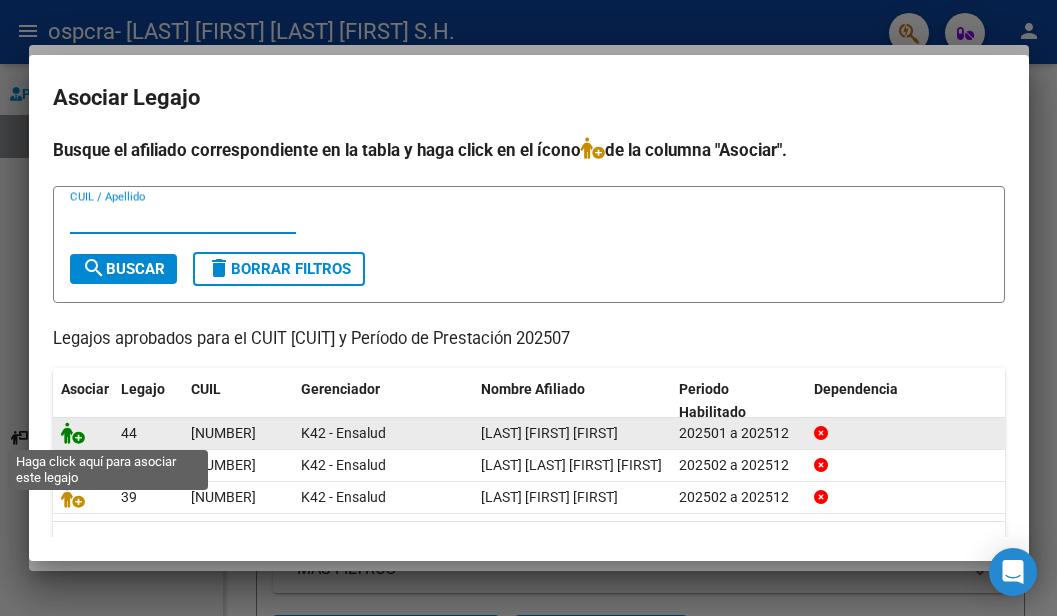 click 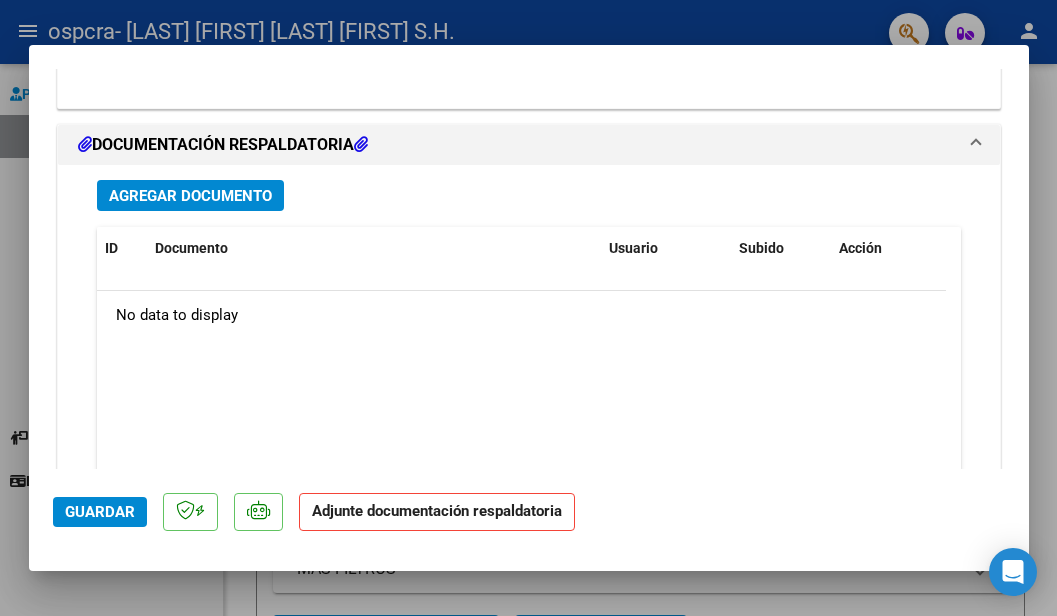 scroll, scrollTop: 2252, scrollLeft: 0, axis: vertical 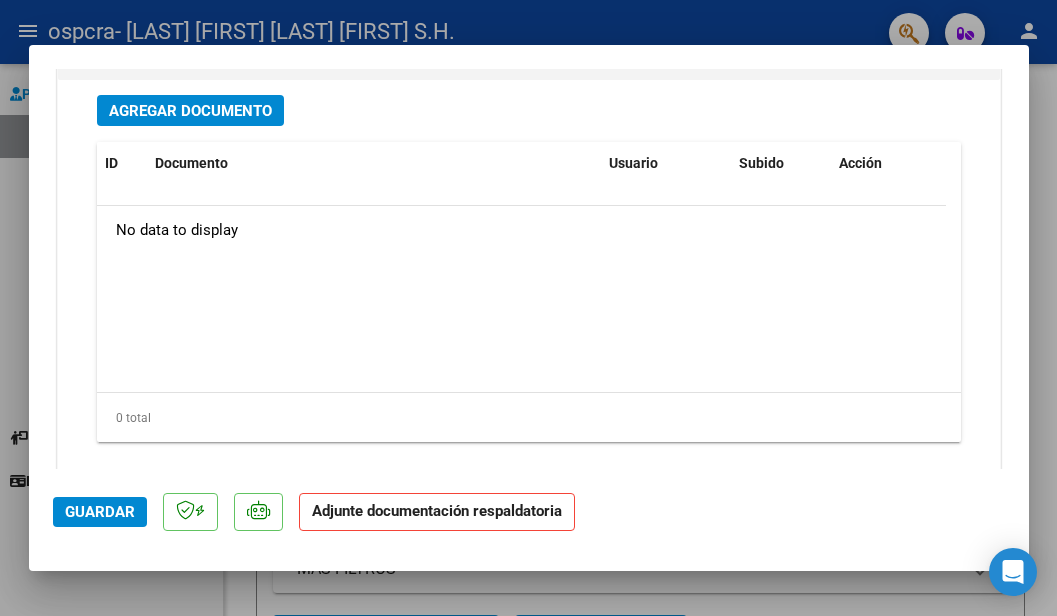 click on "Agregar Documento" at bounding box center [190, 111] 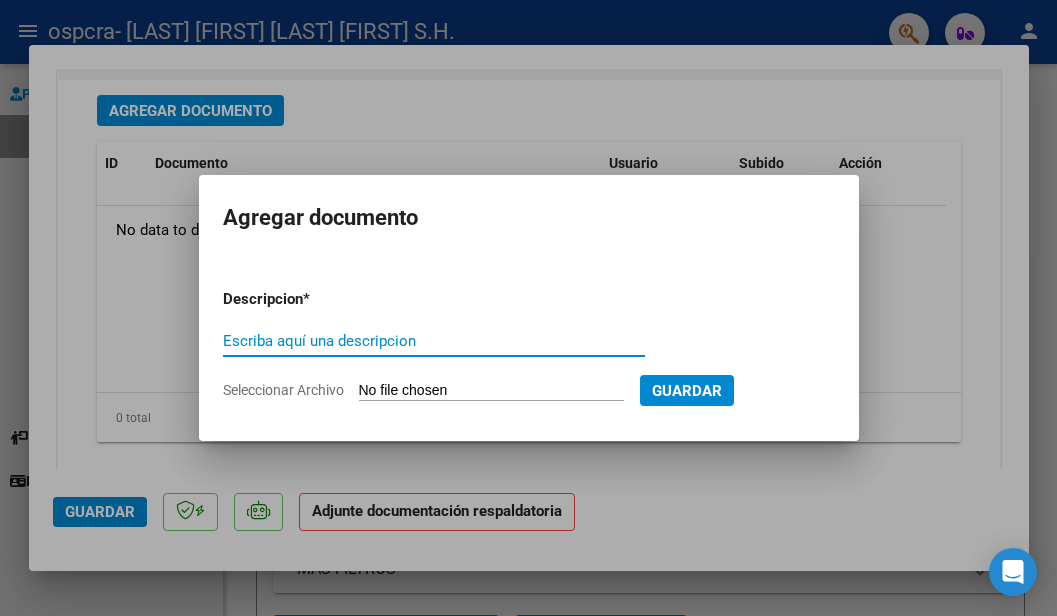 click on "Escriba aquí una descripcion" at bounding box center [434, 341] 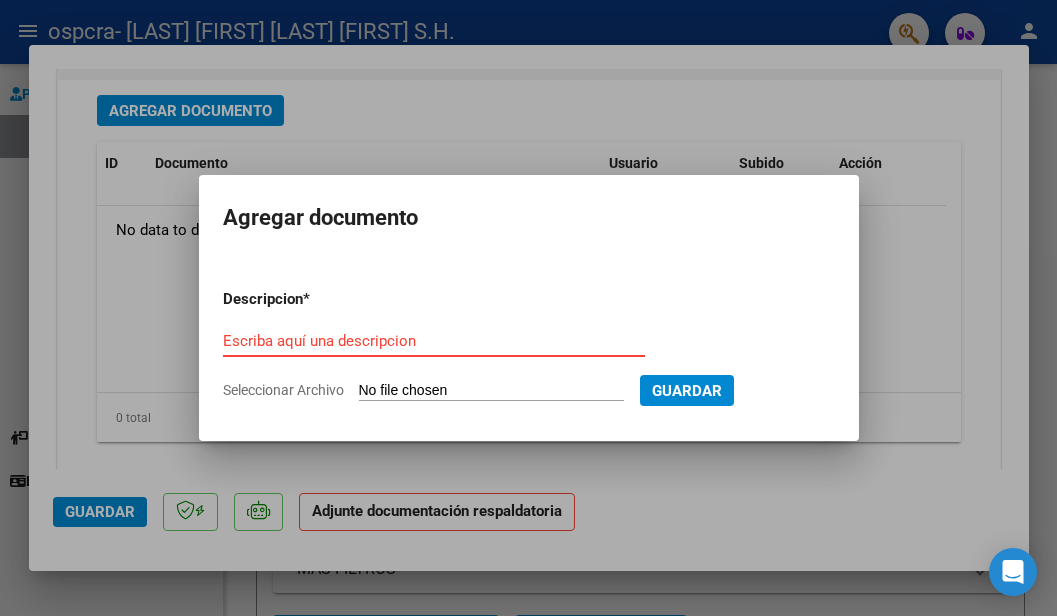 click on "Escriba aquí una descripcion" at bounding box center (434, 341) 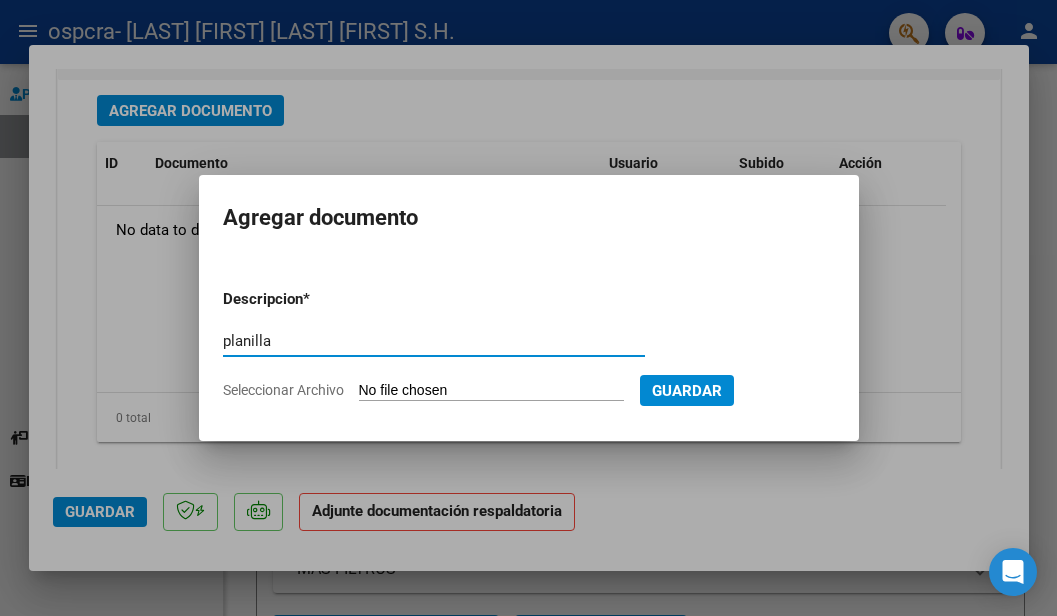 type on "planilla" 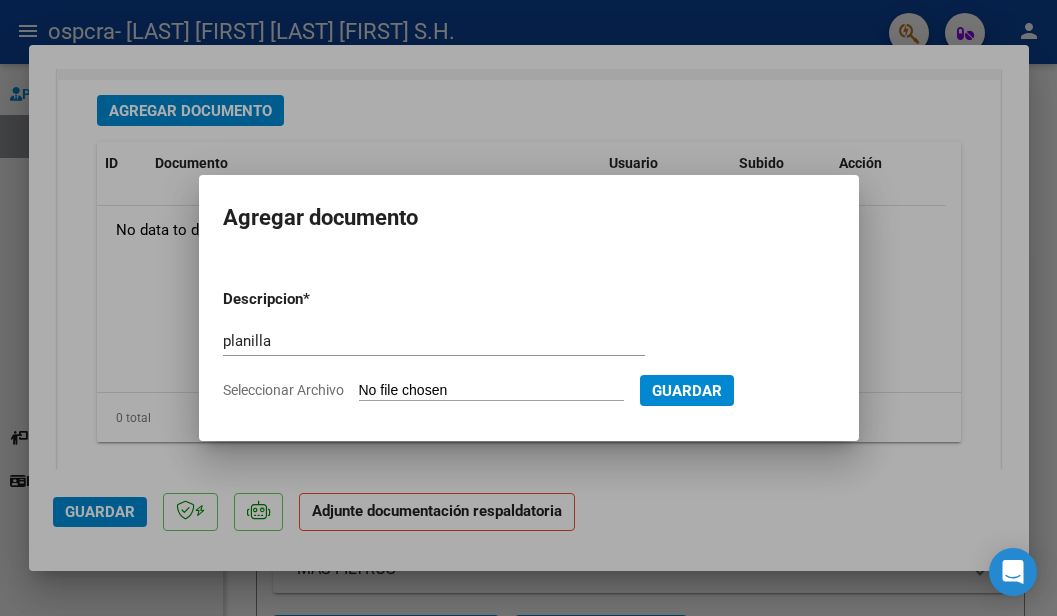 type on "C:\fakepath\GOMEZ URIEL PLANILLA JUL.pdf" 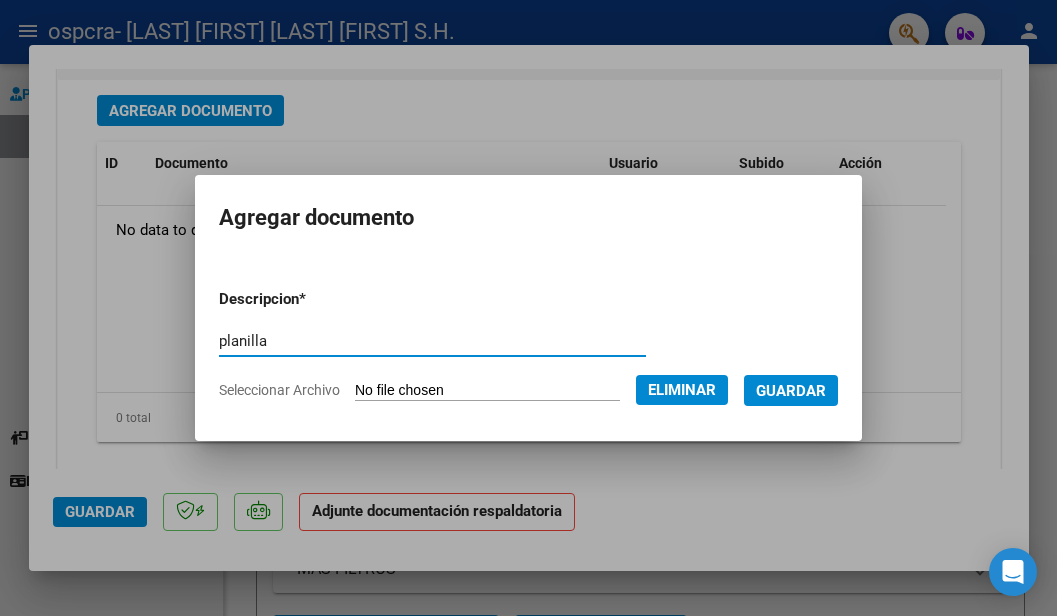 click on "Guardar" at bounding box center (791, 391) 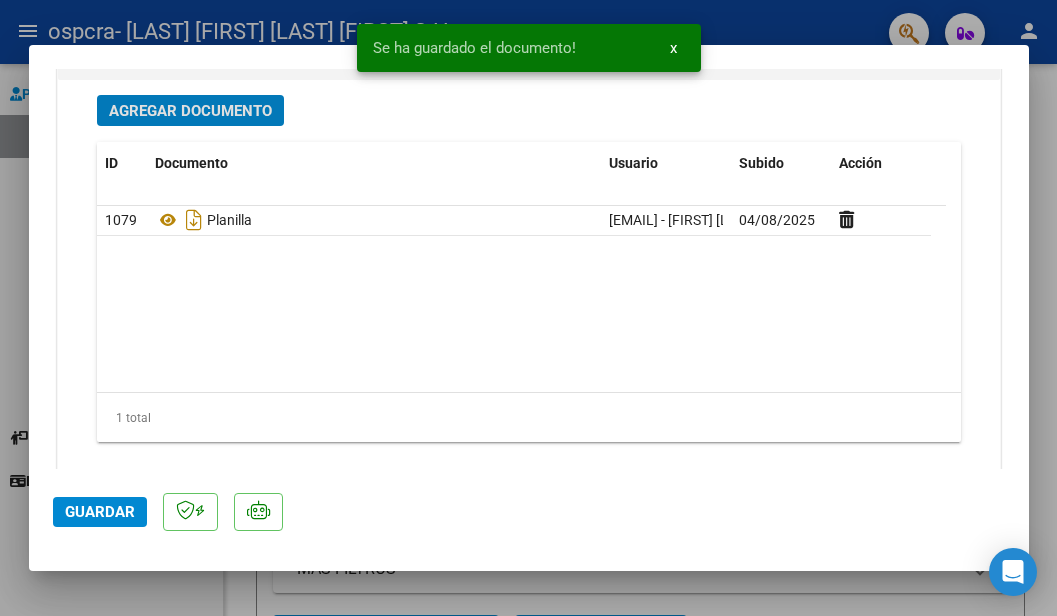 click on "Guardar" 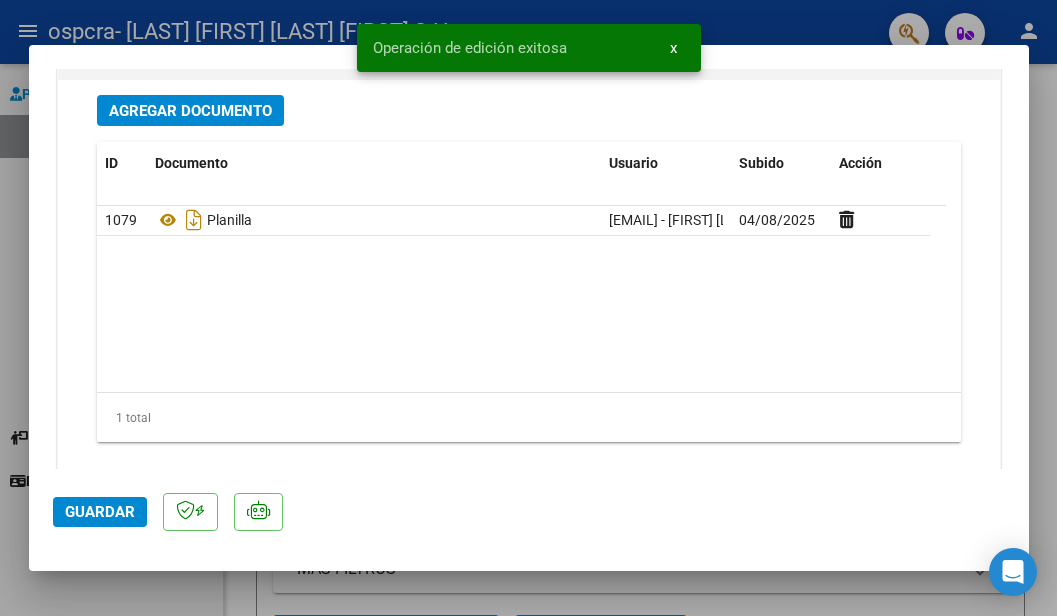 click at bounding box center [528, 308] 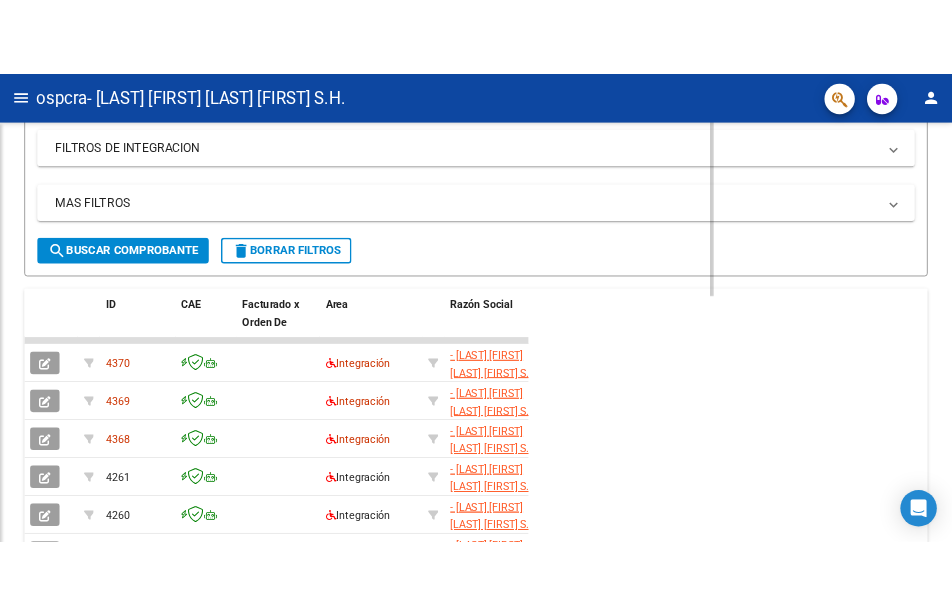 scroll, scrollTop: 360, scrollLeft: 0, axis: vertical 